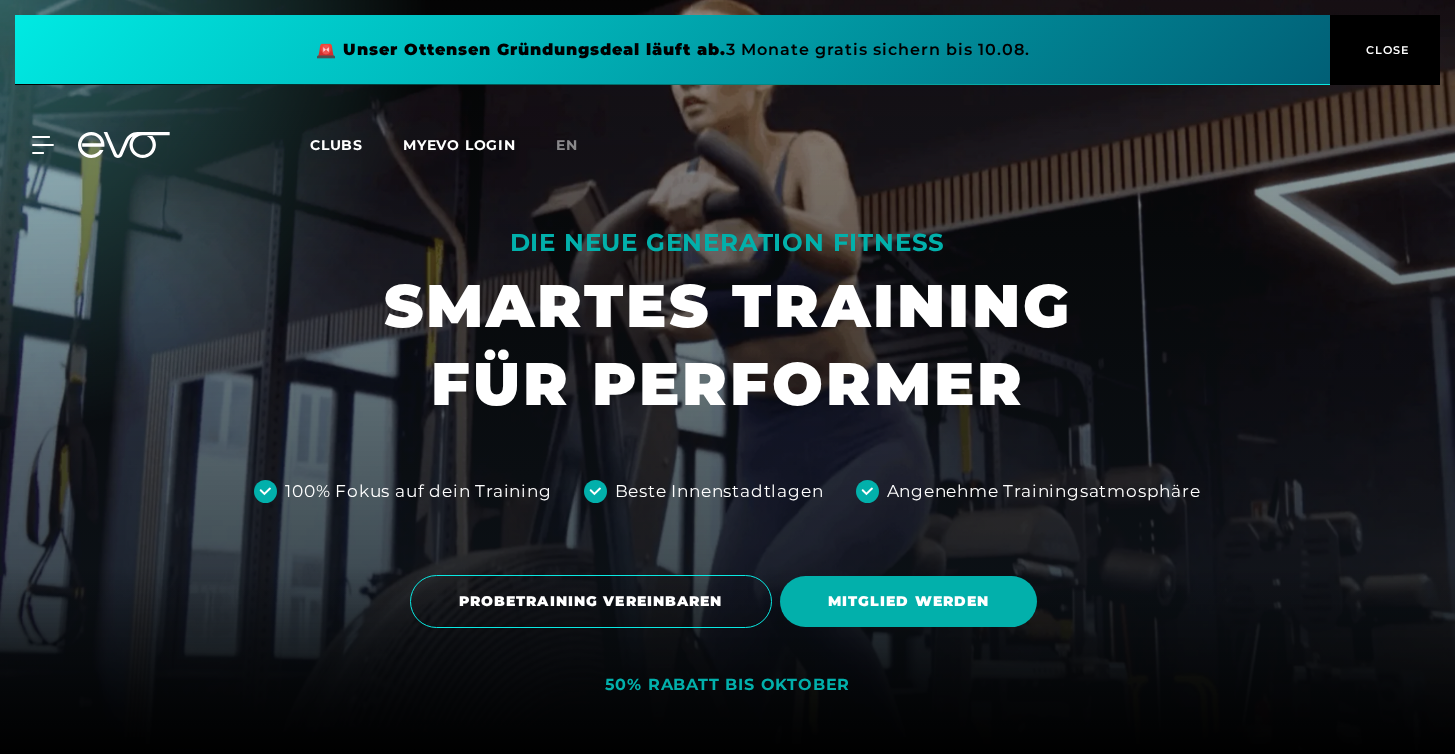 scroll, scrollTop: 0, scrollLeft: 0, axis: both 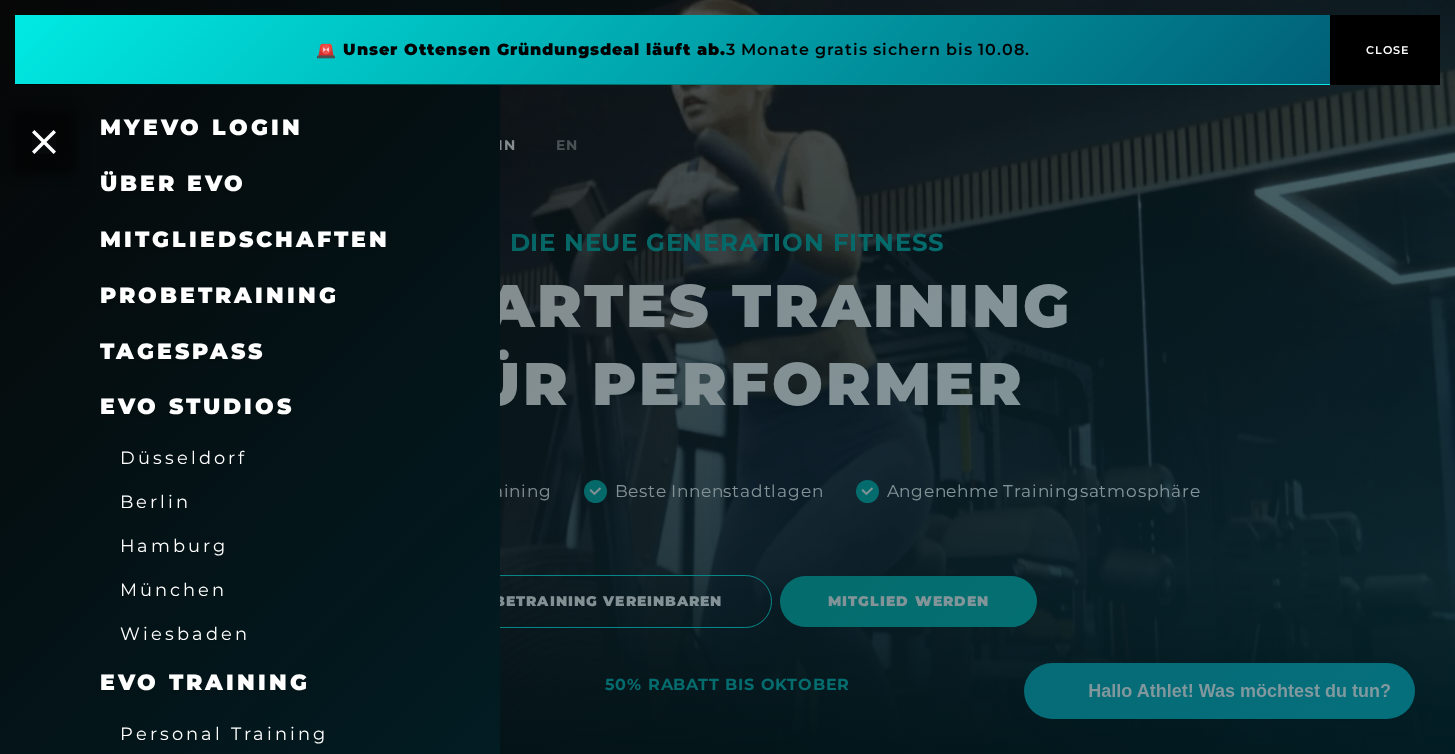 click on "EVO Studios" at bounding box center (197, 406) 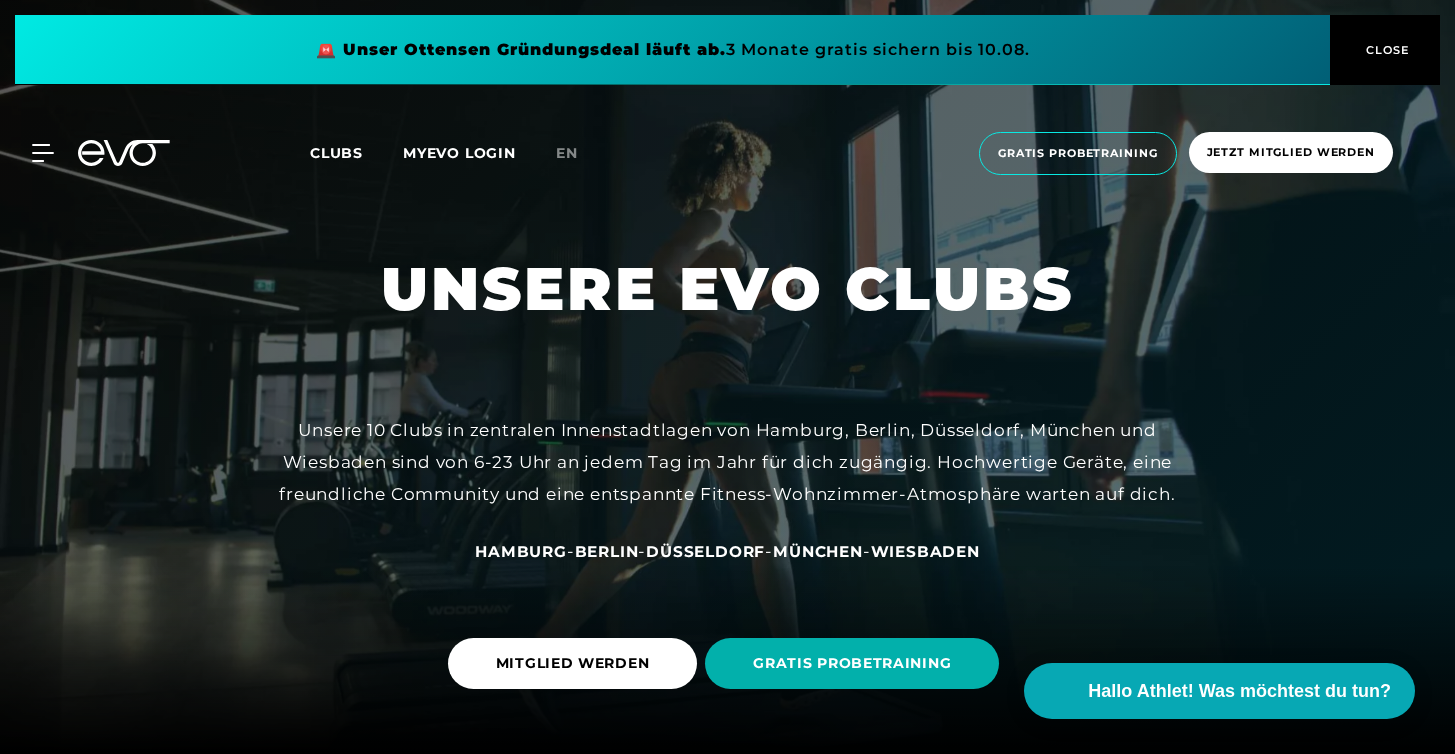 click on "Hamburg" at bounding box center (521, 551) 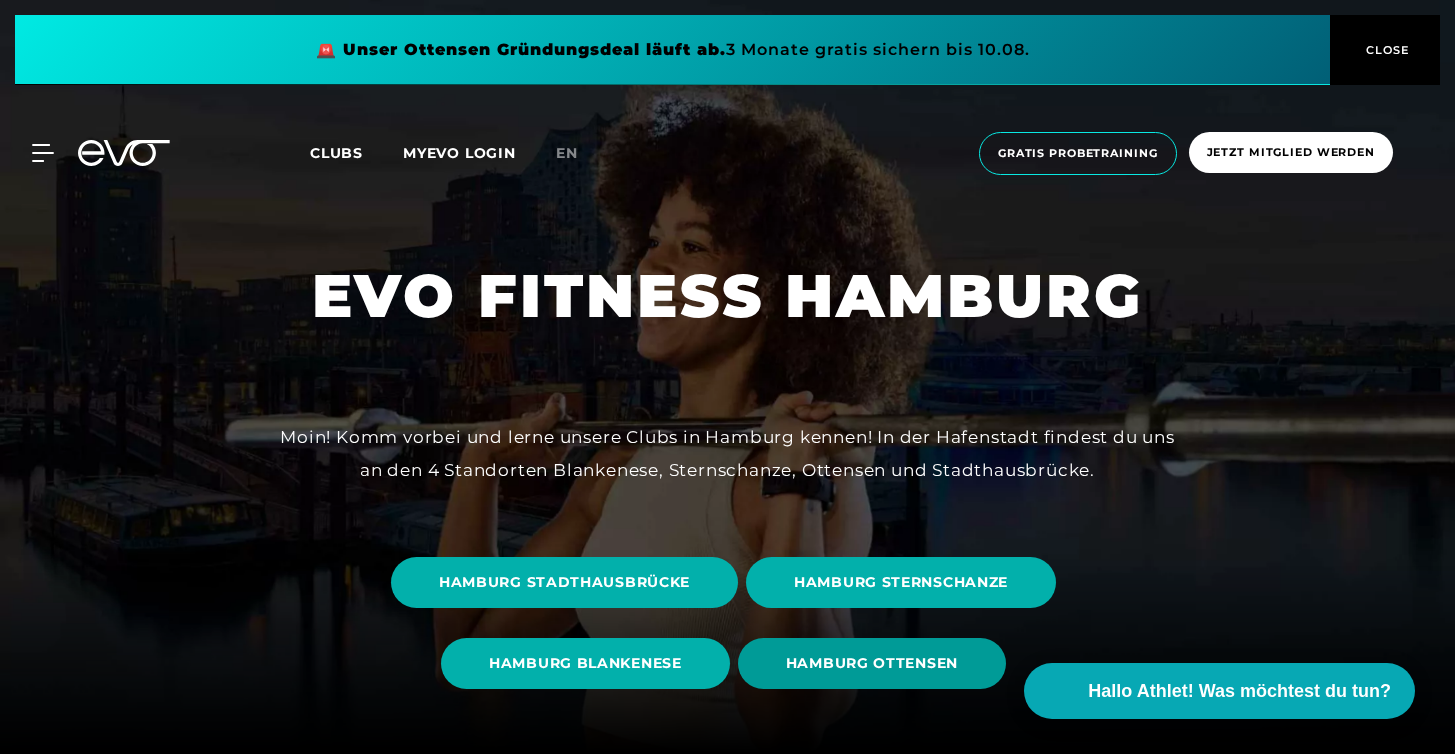 click on "HAMBURG OTTENSEN" at bounding box center [872, 663] 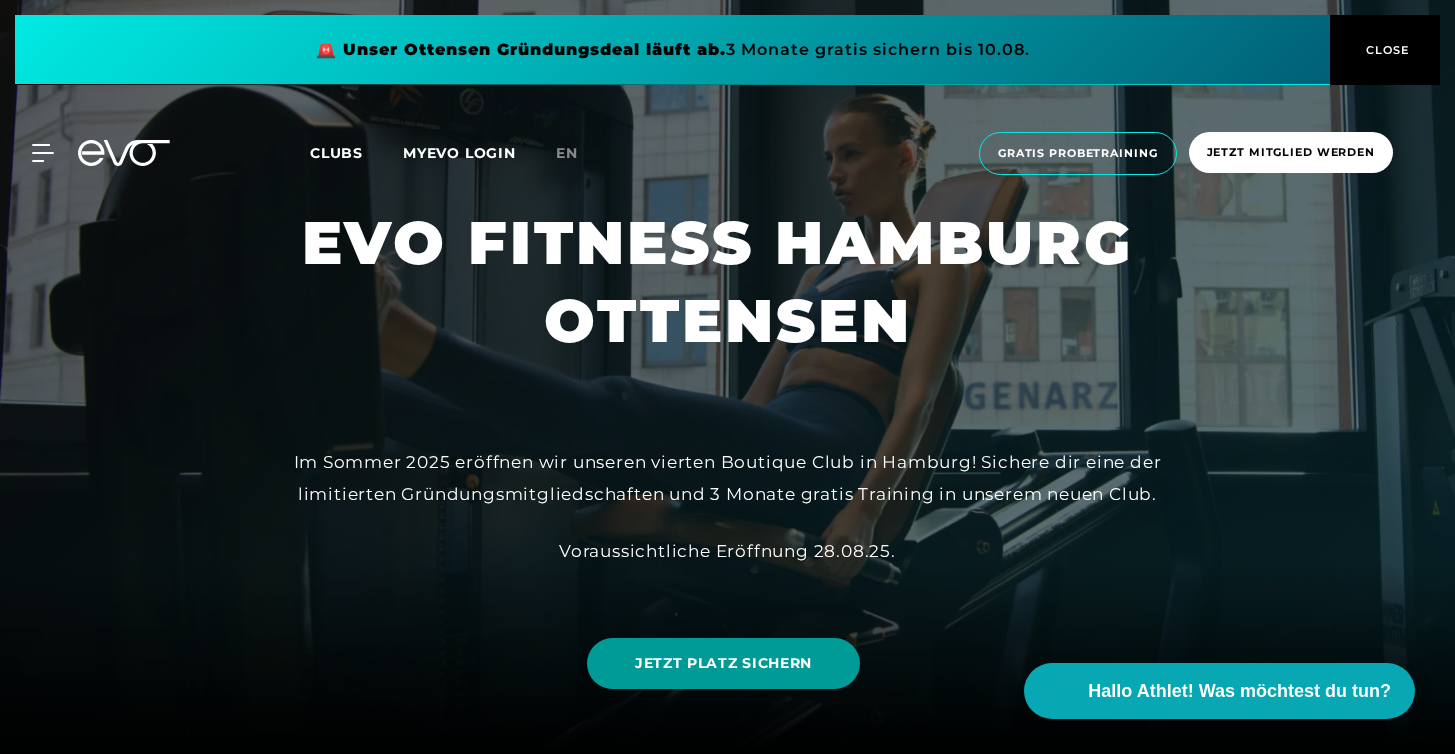 click on "JETZT PLATZ SICHERN" at bounding box center [723, 663] 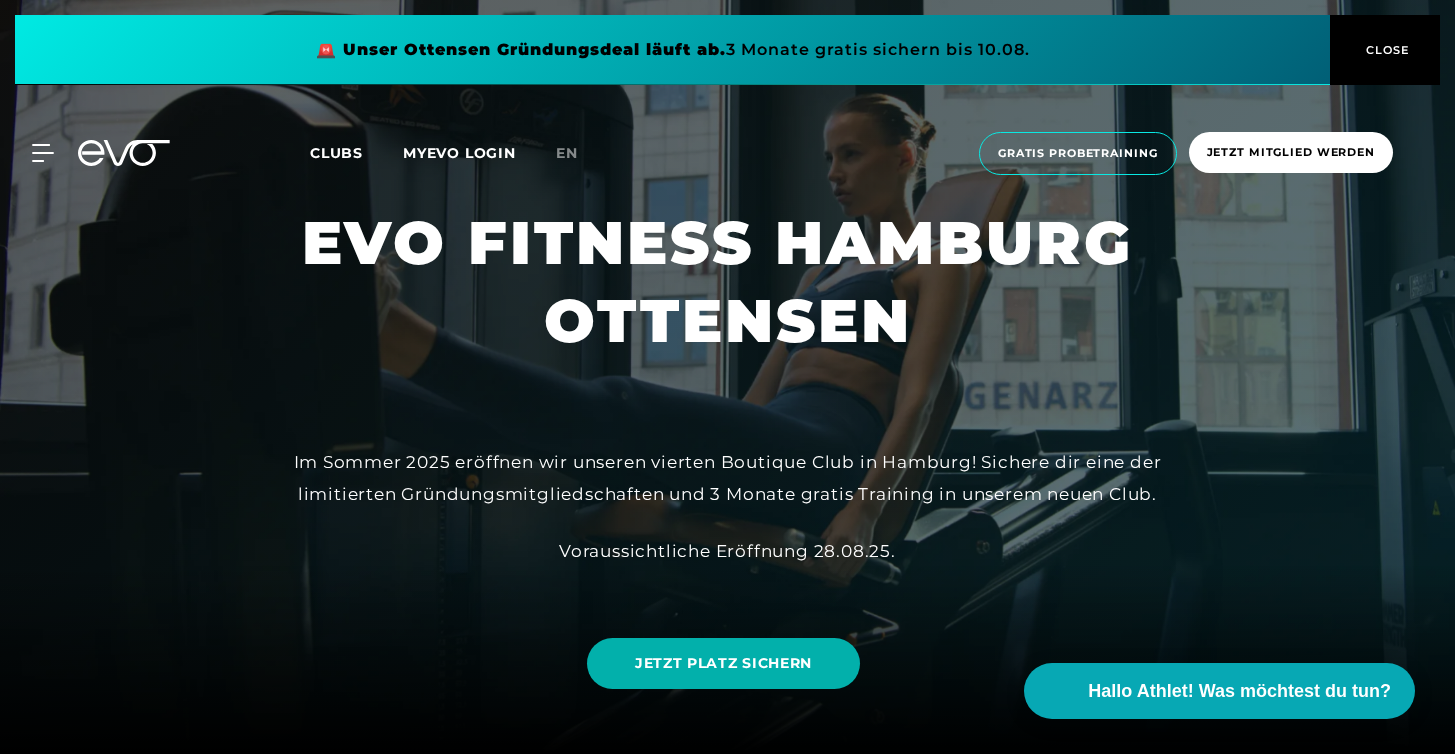scroll, scrollTop: 0, scrollLeft: 0, axis: both 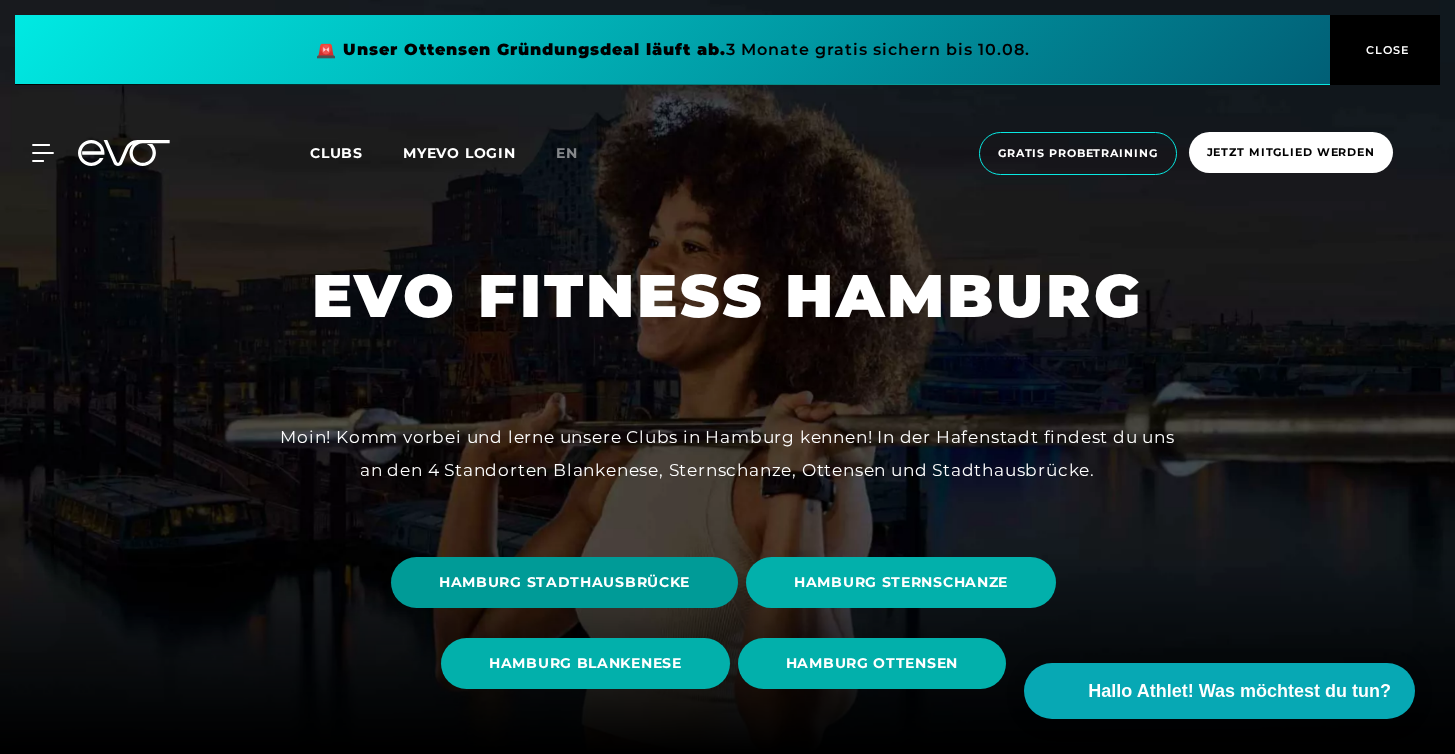 click on "HAMBURG STADTHAUSBRÜCKE" at bounding box center (564, 582) 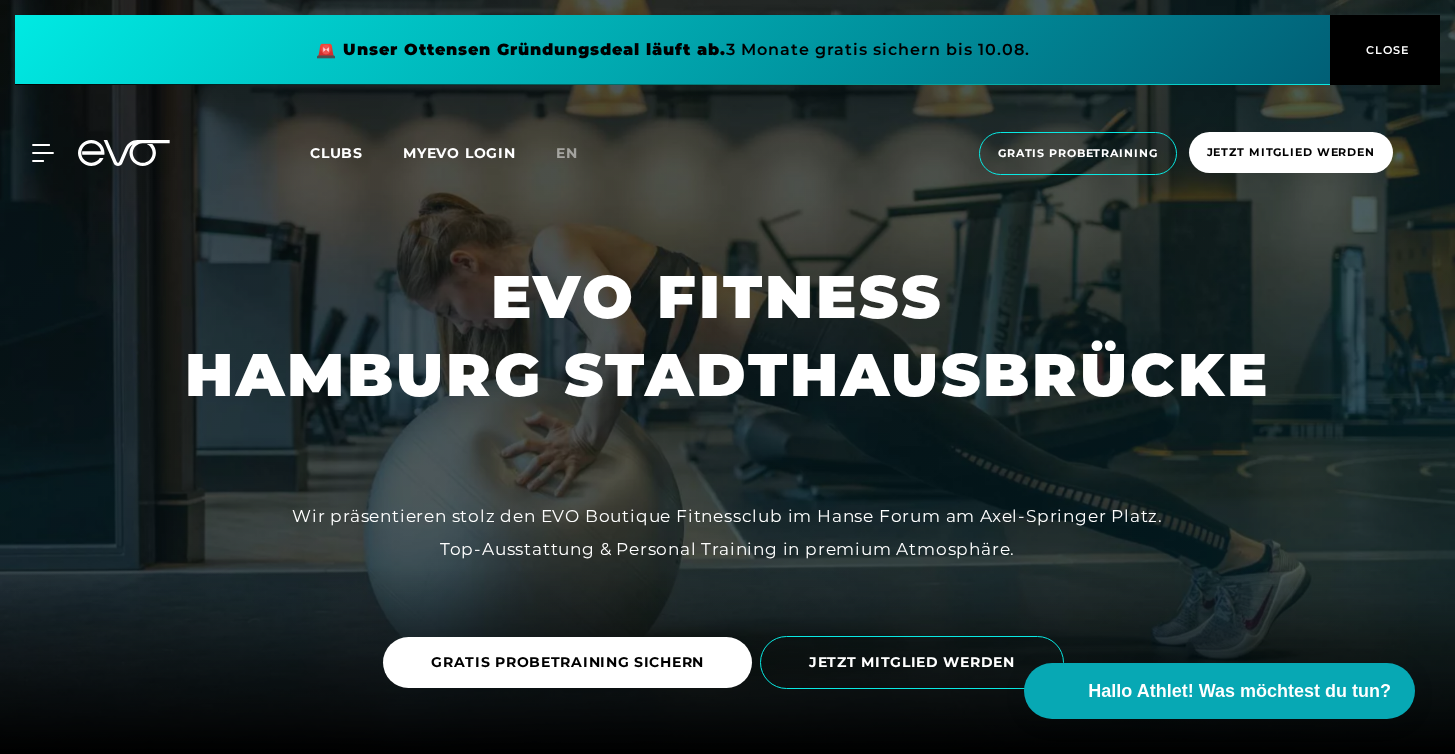 scroll, scrollTop: 0, scrollLeft: 0, axis: both 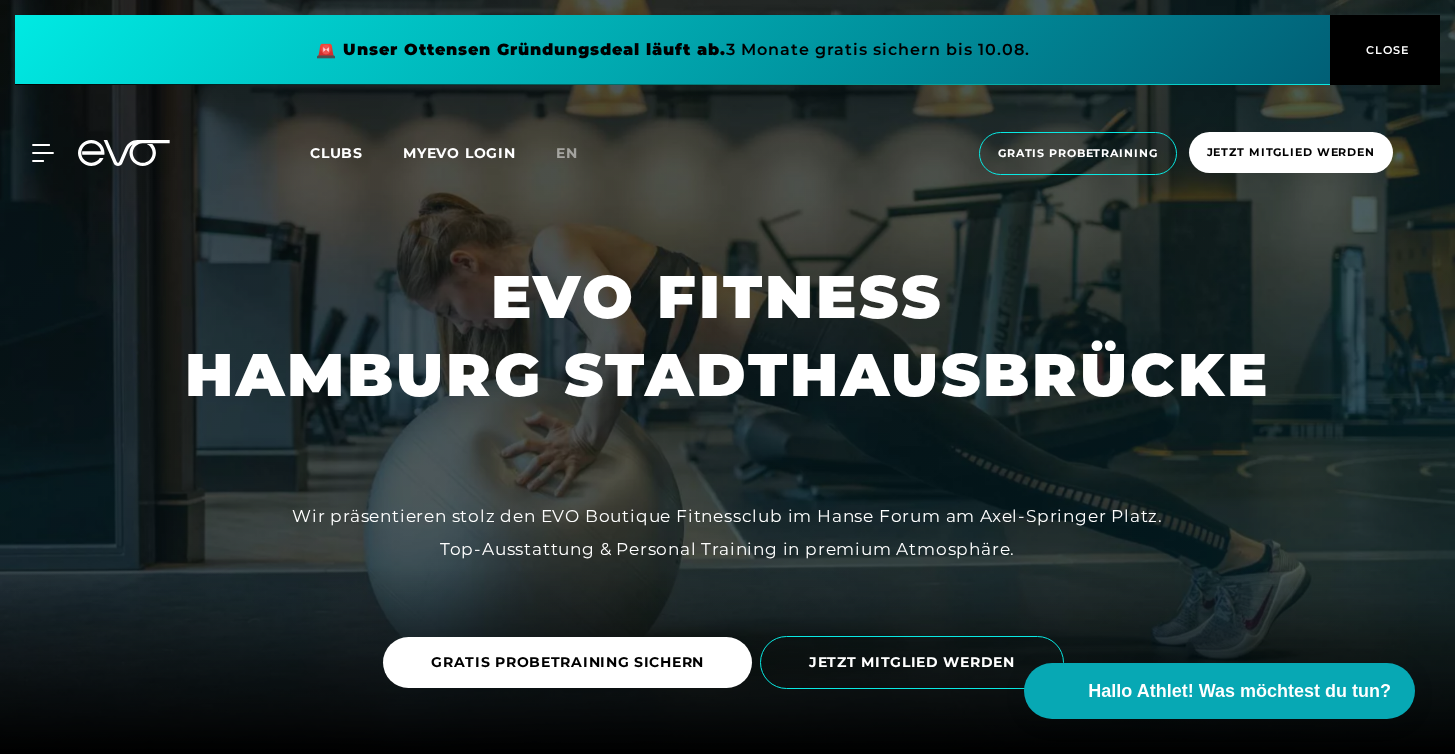 click on "MyEVO Login Über EVO Mitgliedschaften Probetraining TAGESPASS EVO Studios Düsseldorf Berlin Hamburg München Wiesbaden EVO Training Personal Training Magazin Expansion Kontakt Häufige Fragen Back Clubs MYEVO LOGIN  en Gratis Probetraining Jetzt Mitglied werden MyEVO Login Über EVO Mitgliedschaften Probetraining TAGESPASS EVO Studios Düsseldorf Berlin Hamburg München Wiesbaden EVO Training Personal Training Magazin Expansion Kontakt Häufige Fragen Back" at bounding box center [727, 153] 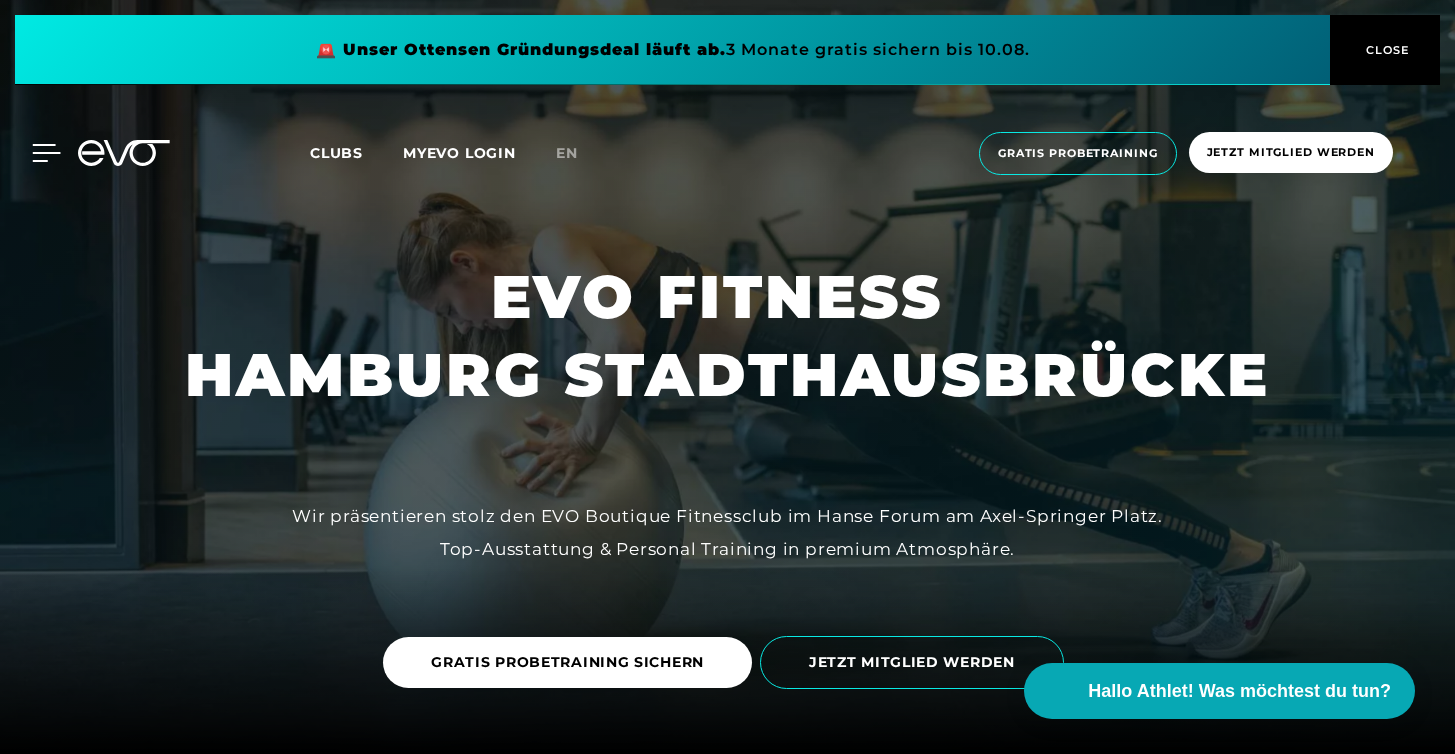 click 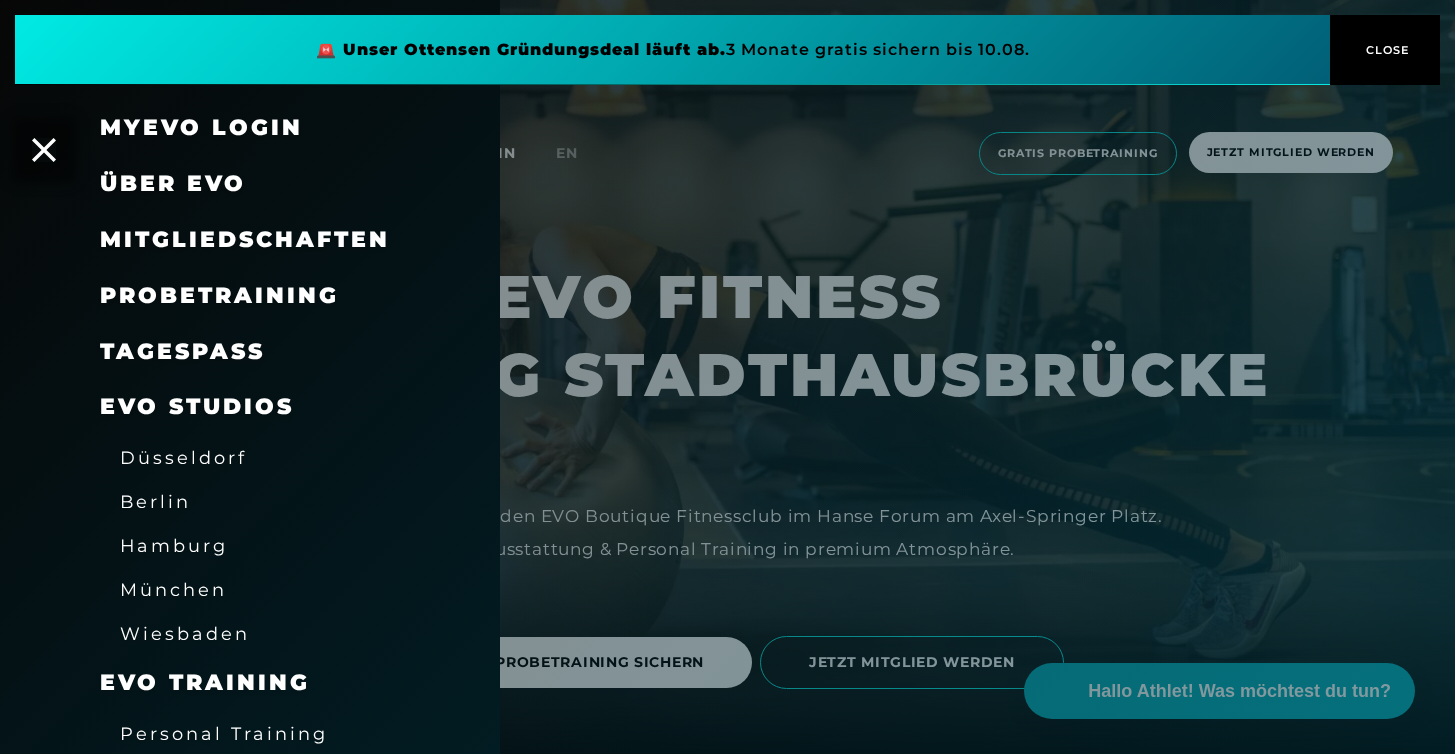 click on "Hamburg" at bounding box center [174, 545] 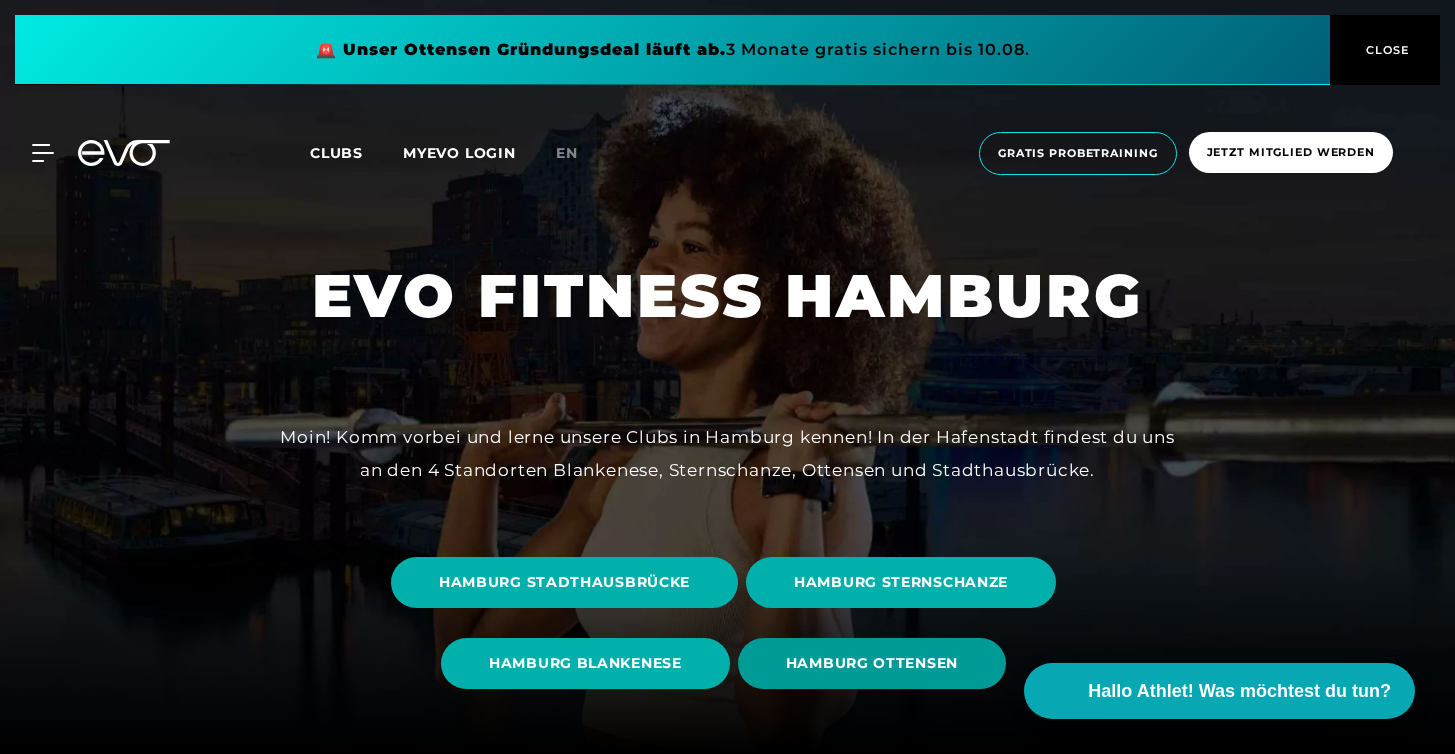 click on "HAMBURG OTTENSEN" at bounding box center [872, 663] 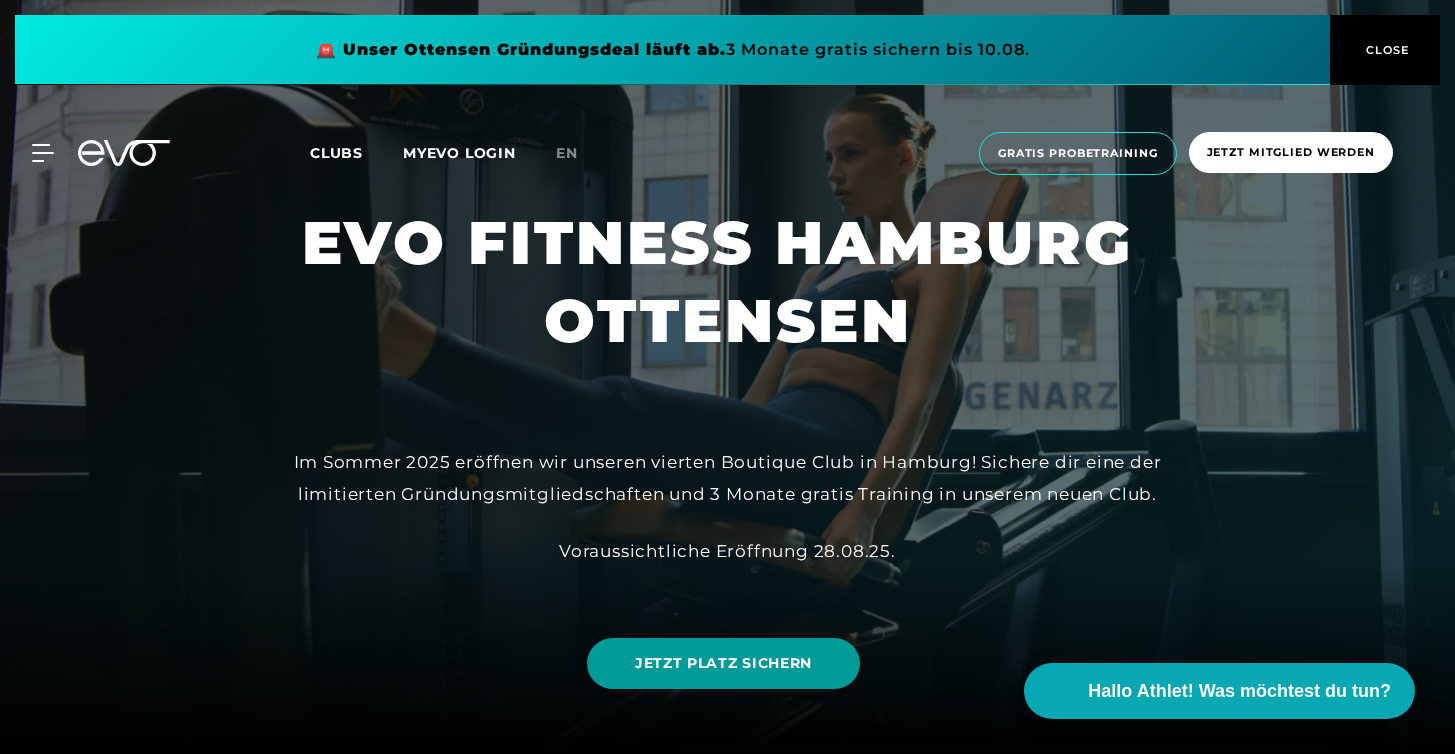 click on "JETZT PLATZ SICHERN" at bounding box center [723, 663] 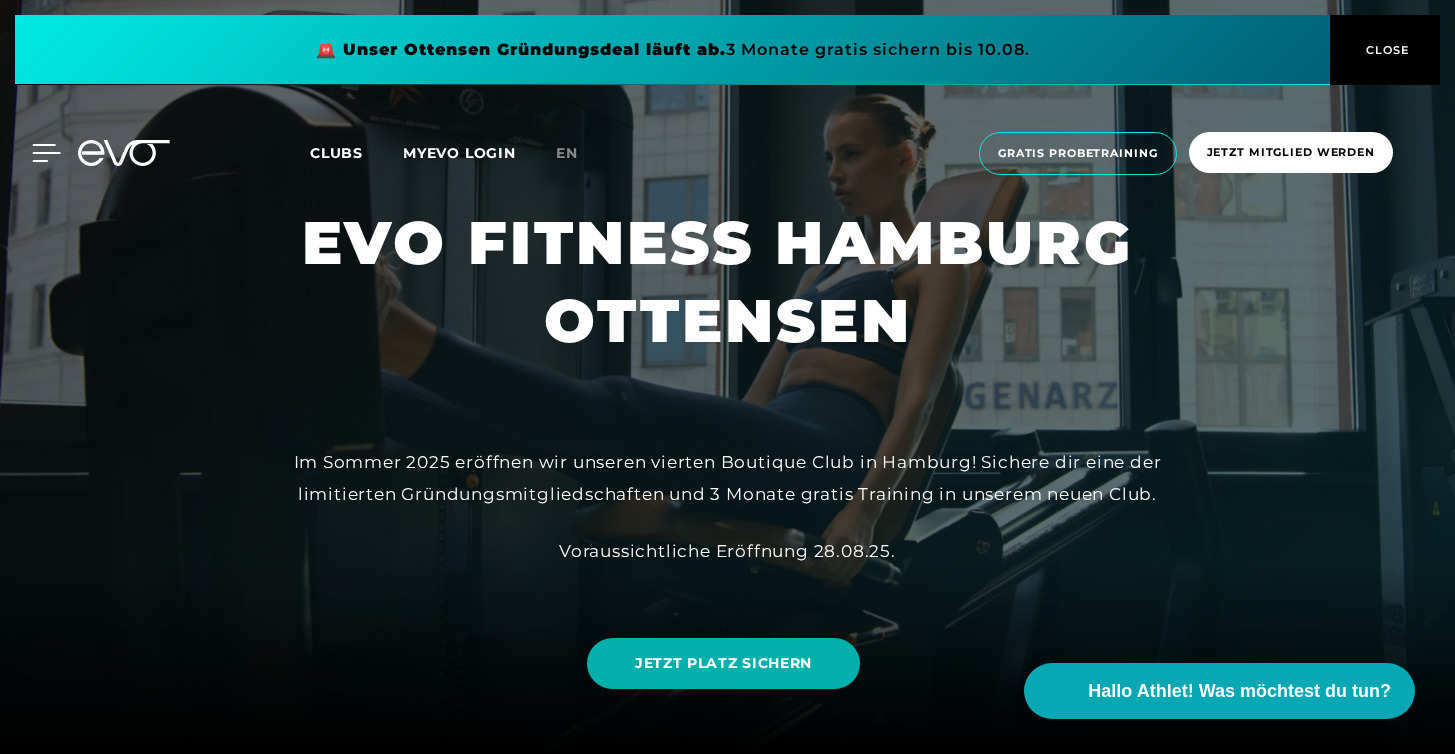 click 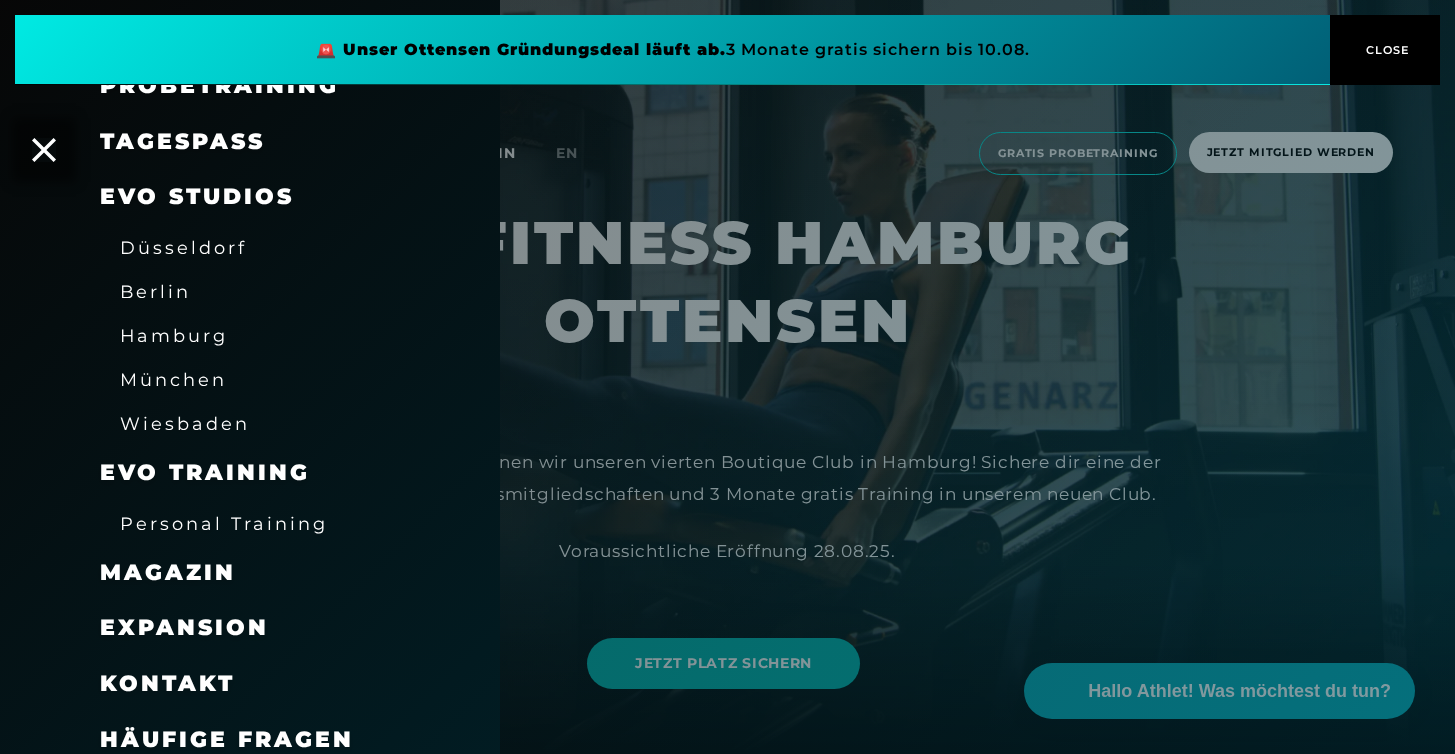 scroll, scrollTop: 209, scrollLeft: 0, axis: vertical 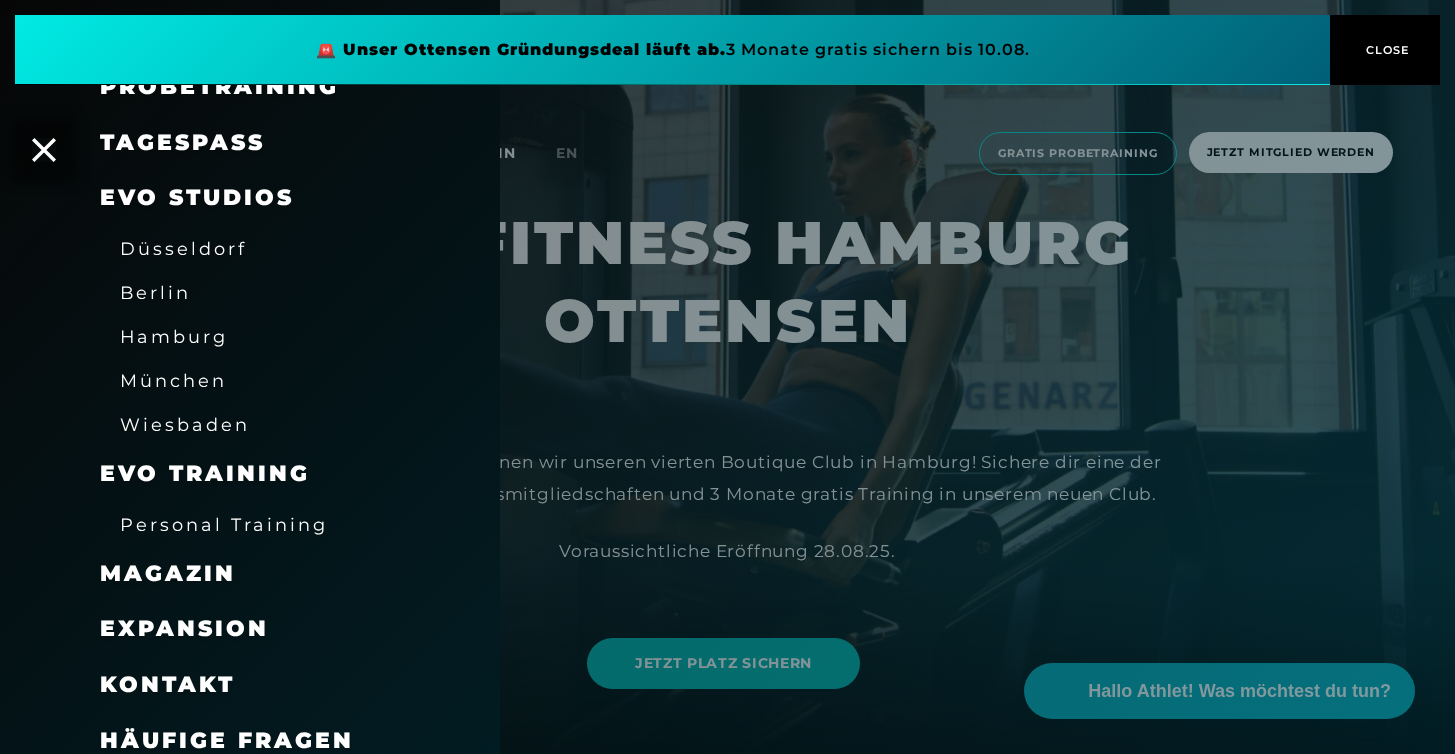 click on "Häufige Fragen" at bounding box center [227, 740] 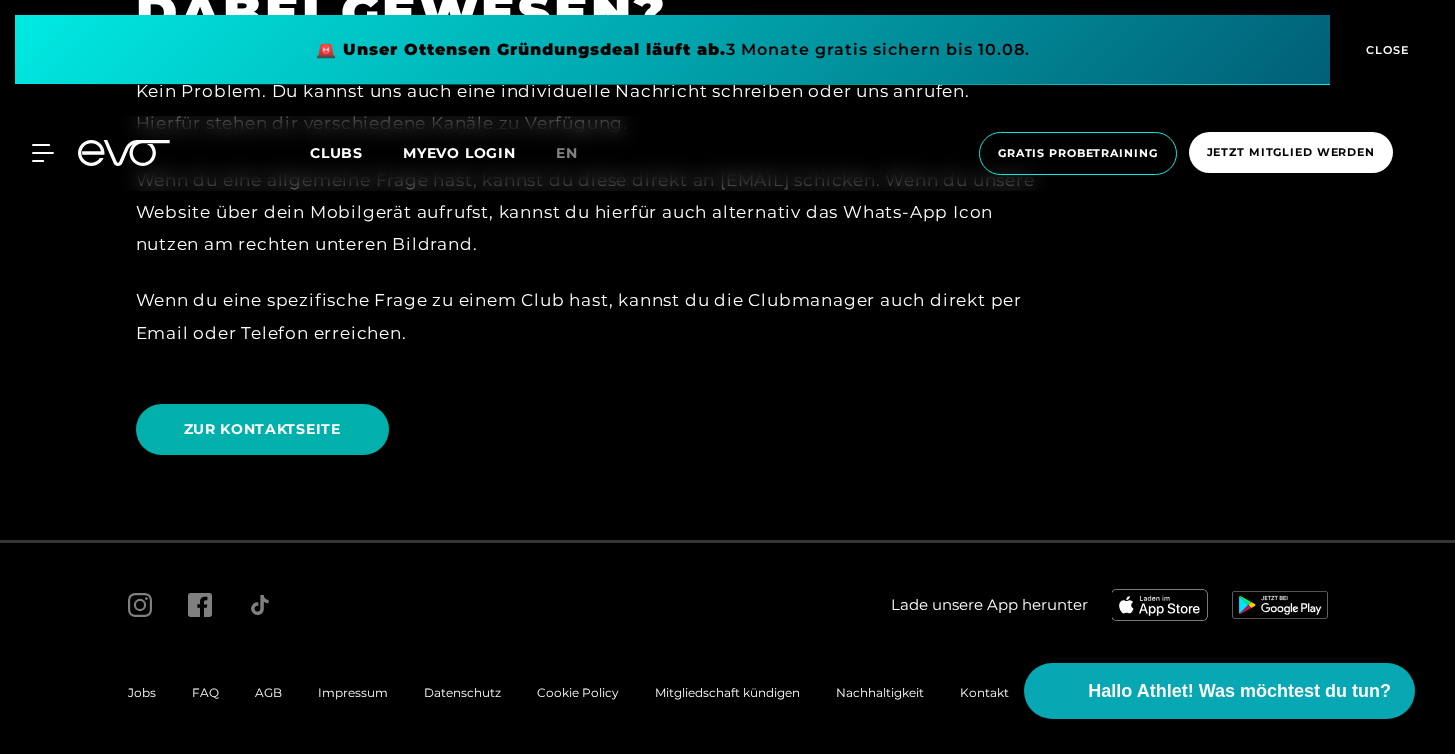 scroll, scrollTop: 4408, scrollLeft: 0, axis: vertical 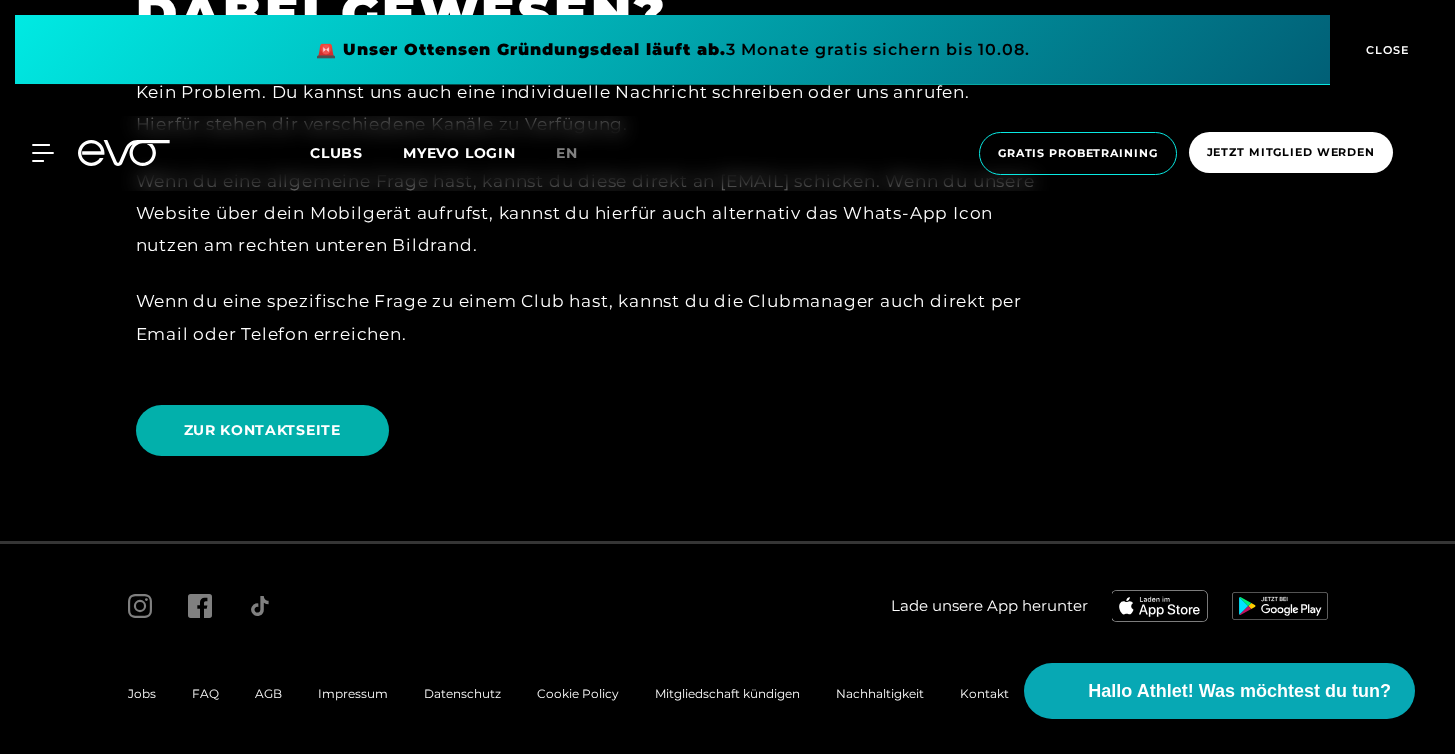 click on "AGB" at bounding box center [268, 693] 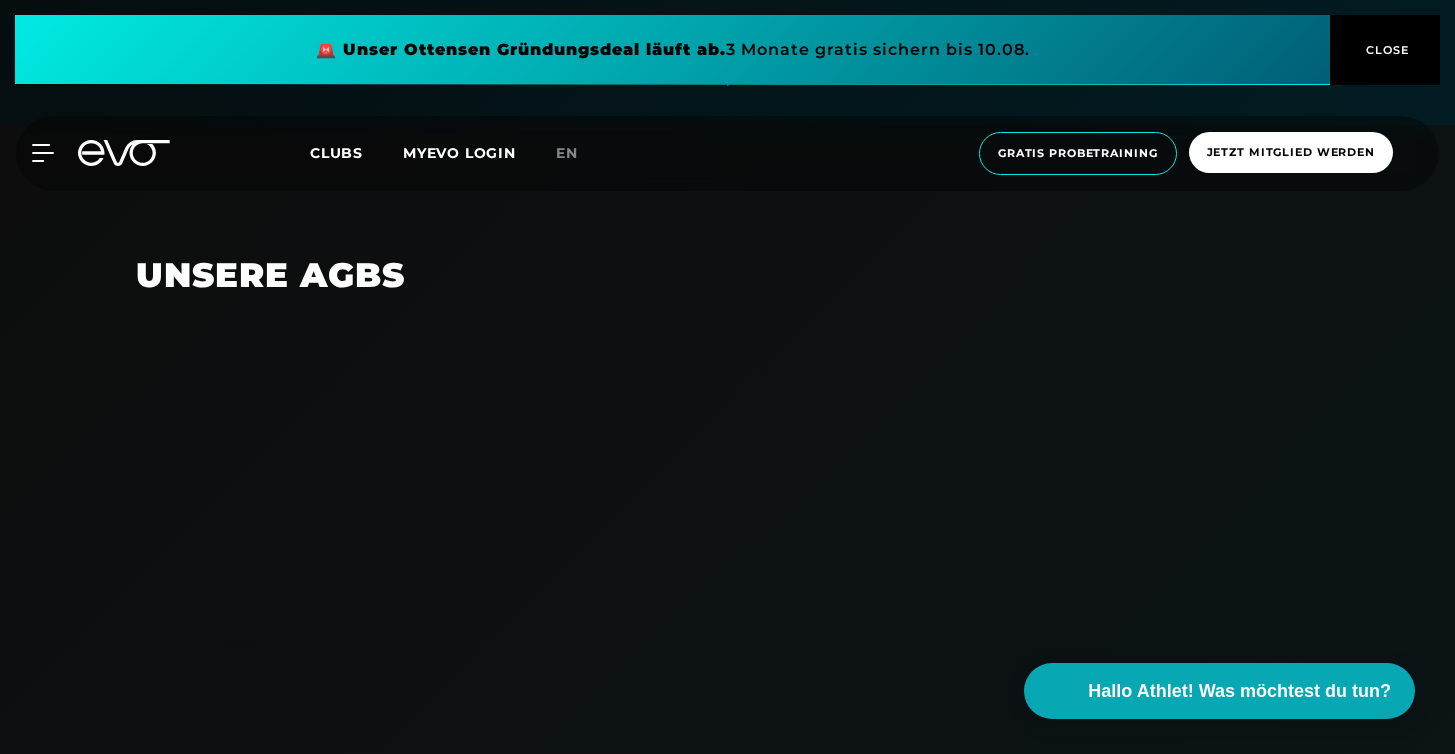 scroll, scrollTop: 630, scrollLeft: 0, axis: vertical 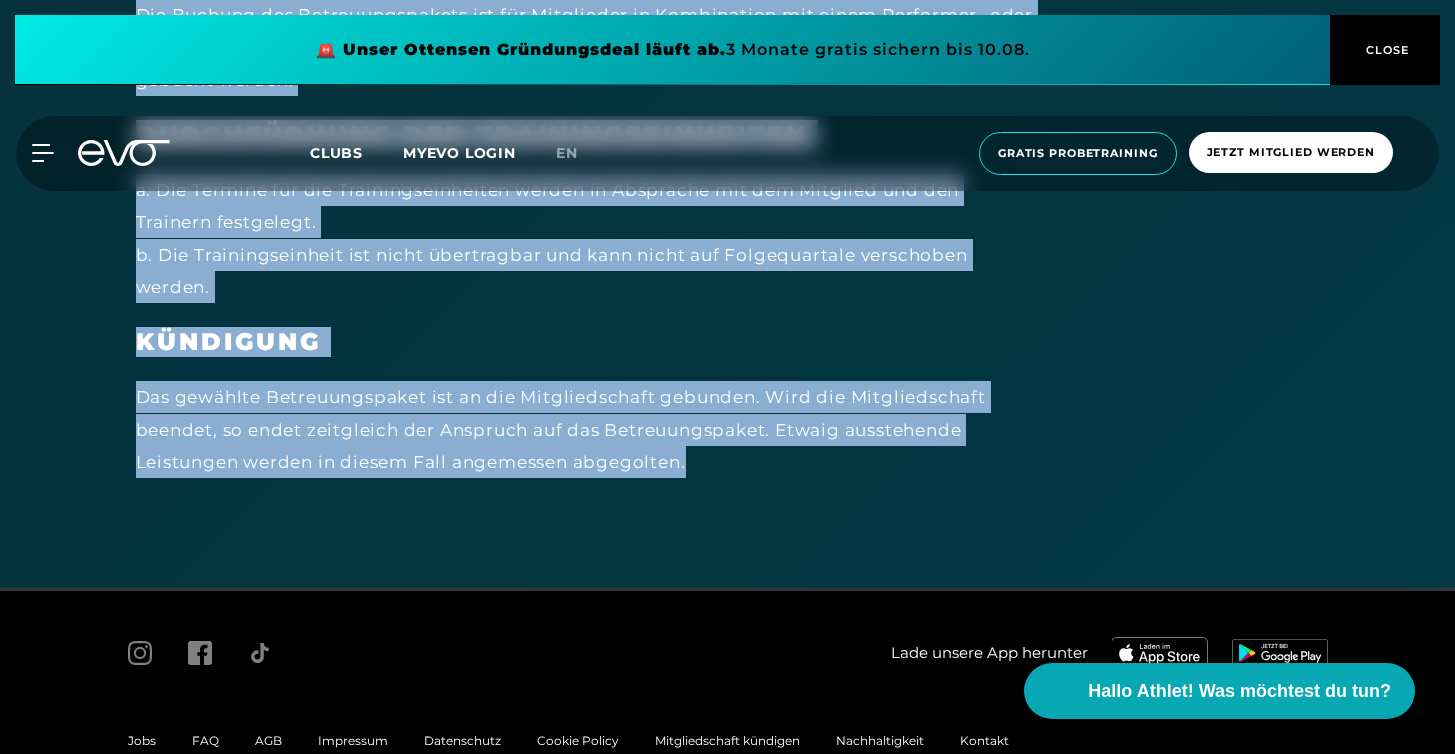 drag, startPoint x: 138, startPoint y: 339, endPoint x: 856, endPoint y: 425, distance: 723.1321 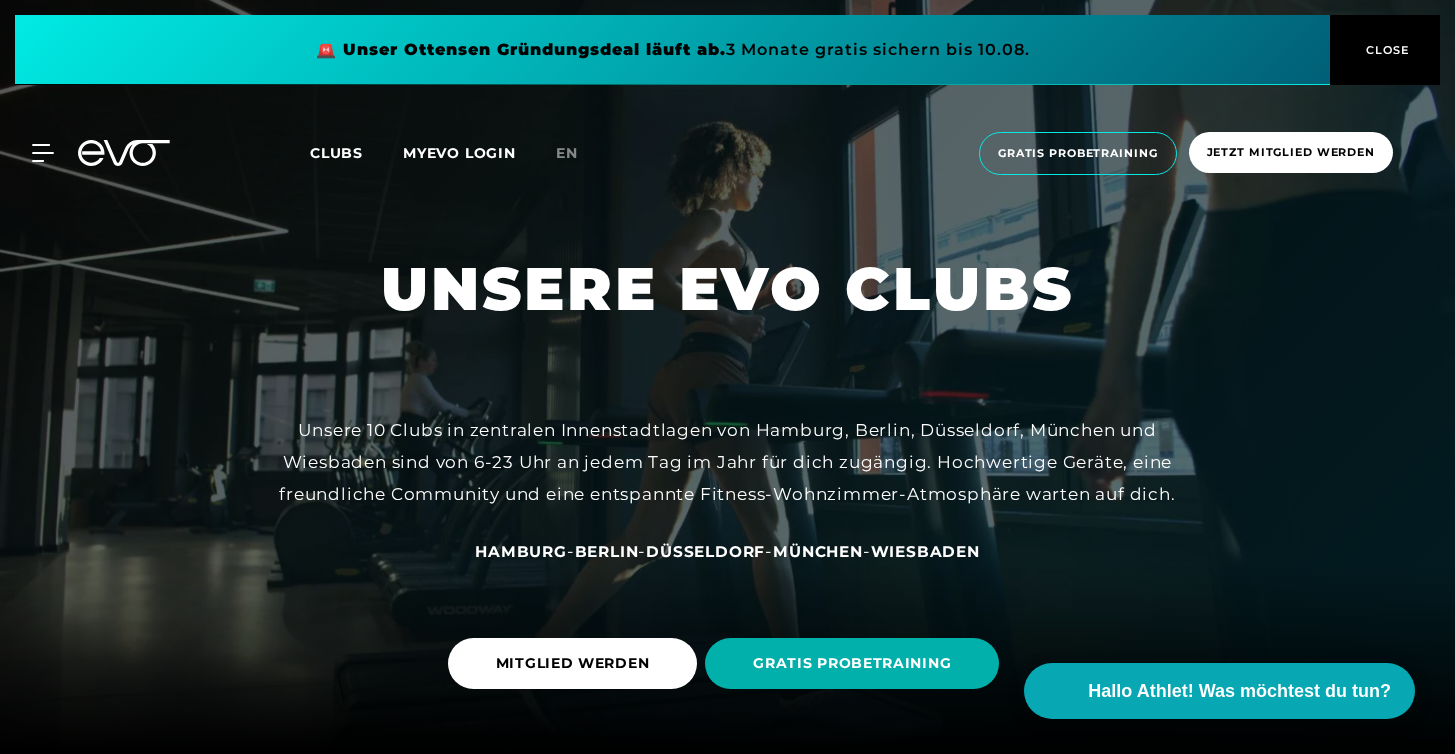 click on "Clubs" at bounding box center [336, 153] 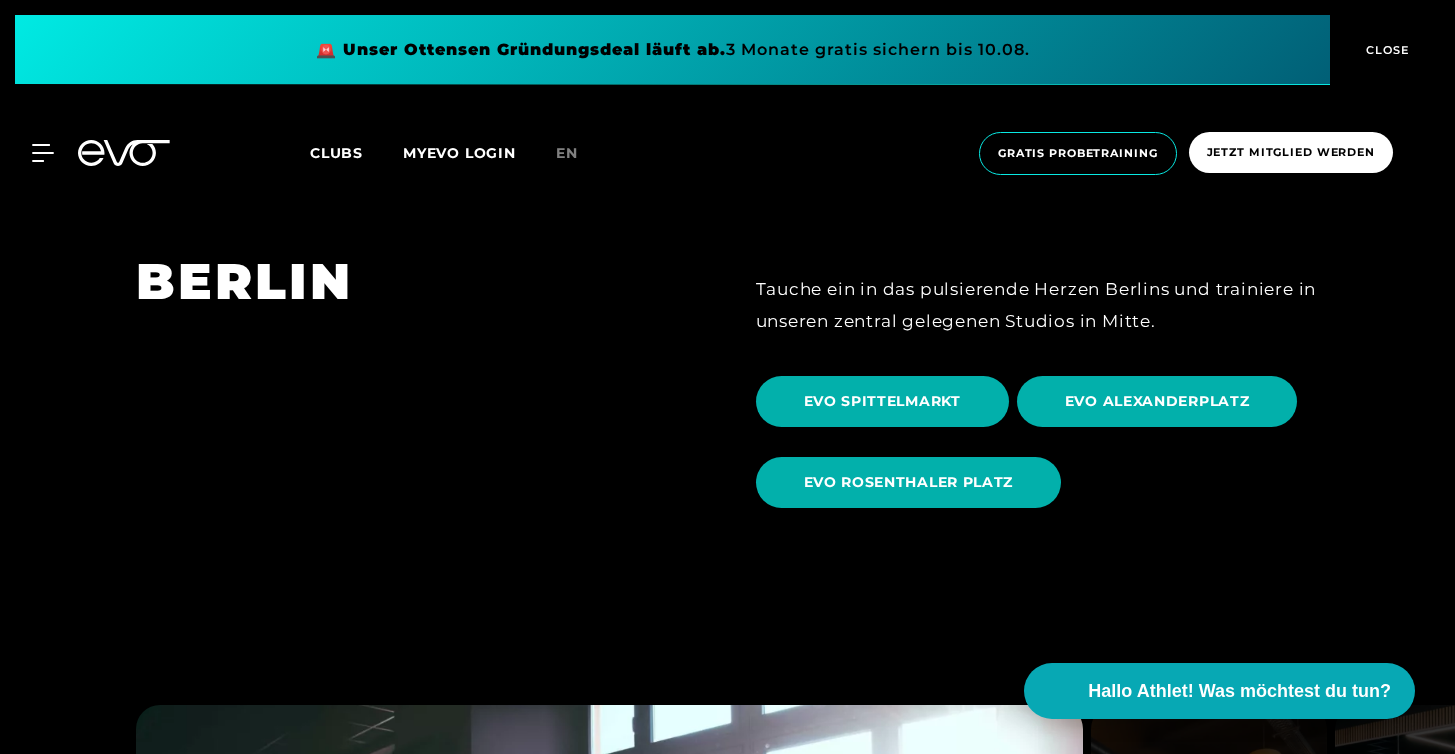 scroll, scrollTop: 1822, scrollLeft: 0, axis: vertical 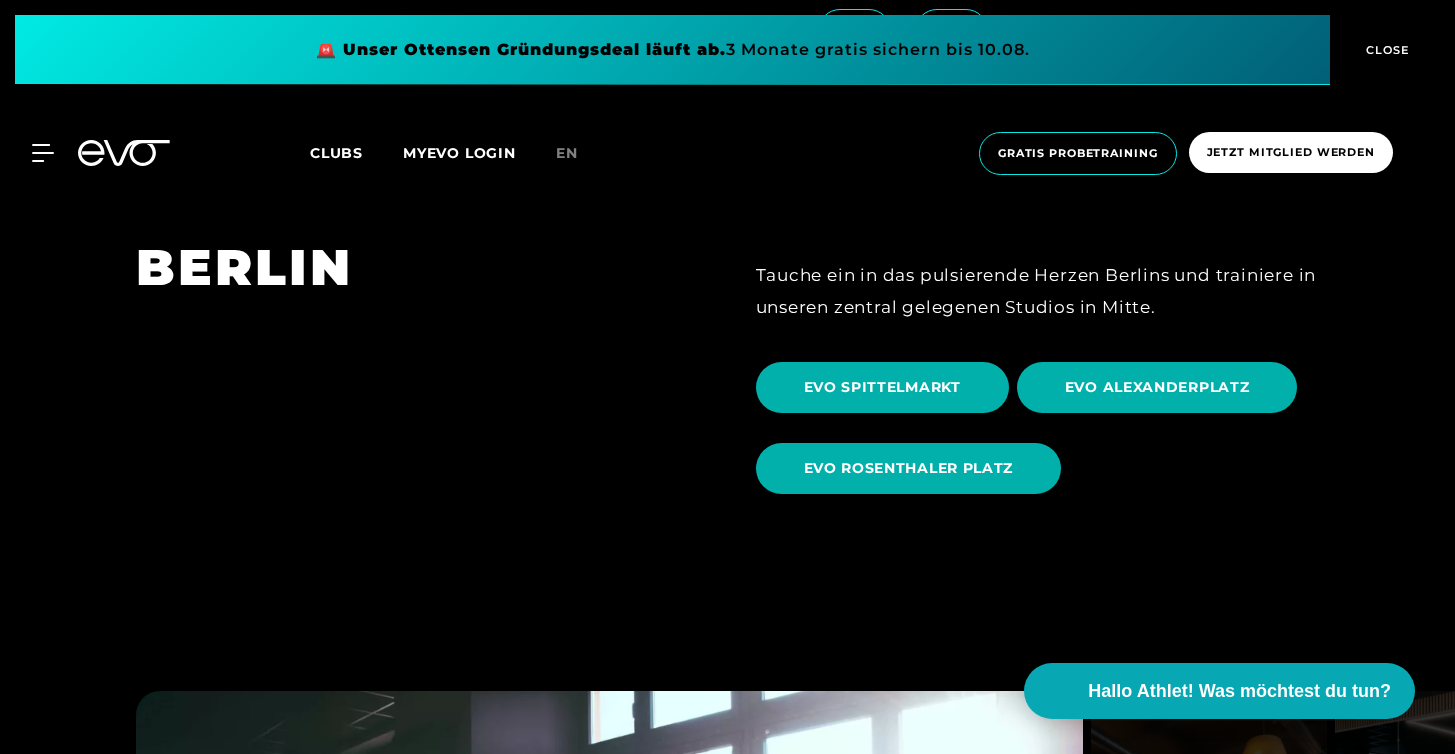 click on "EVO SPITTELMARKT" at bounding box center (886, 387) 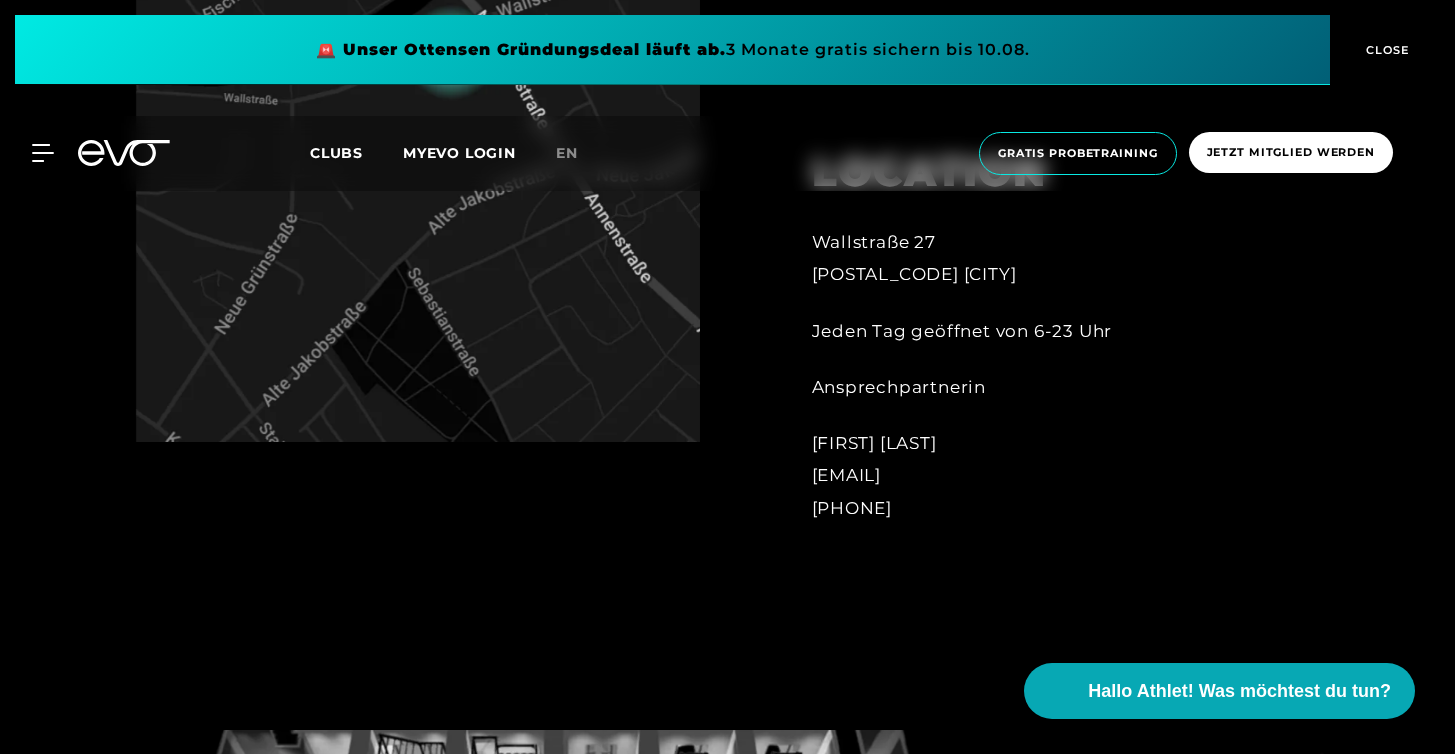 scroll, scrollTop: 1189, scrollLeft: 0, axis: vertical 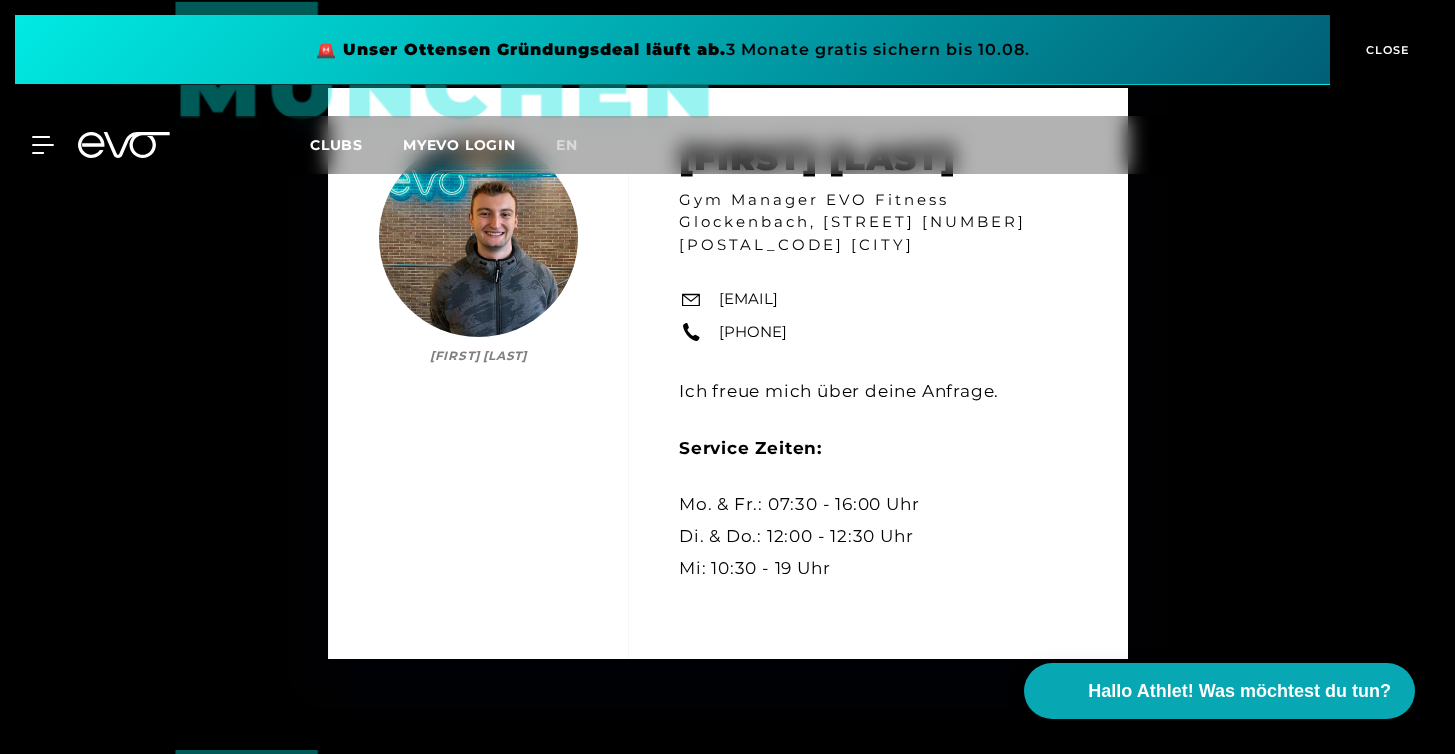 click on "Clubs" at bounding box center [336, 145] 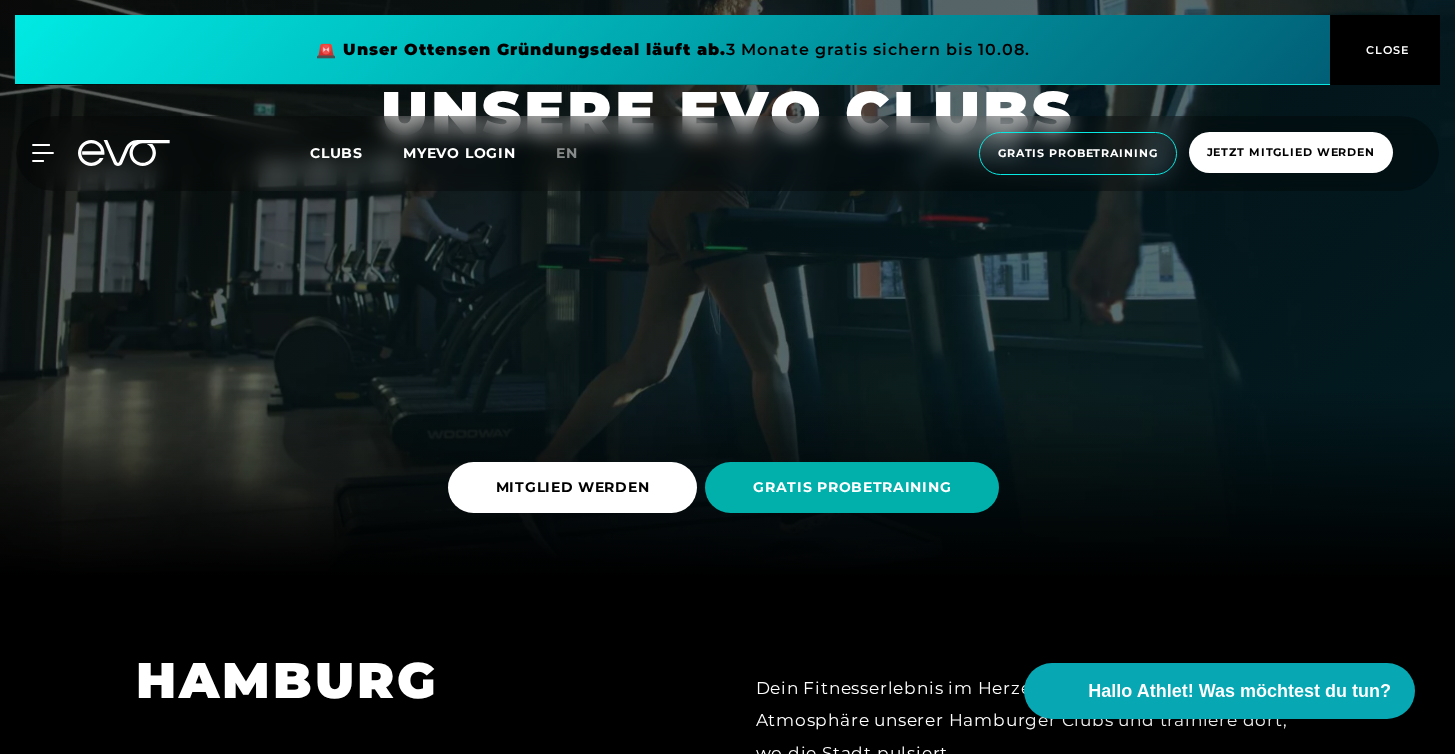 scroll, scrollTop: 177, scrollLeft: 0, axis: vertical 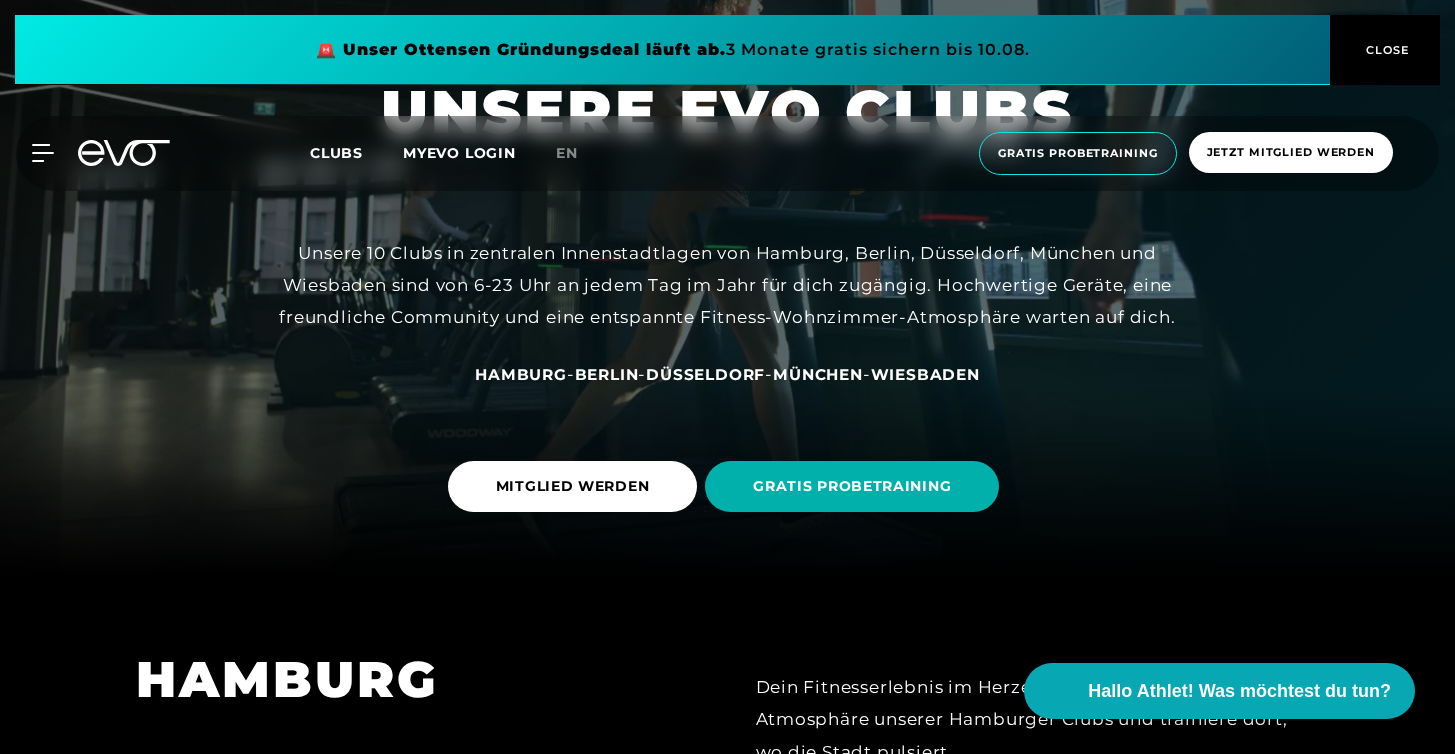 click on "Berlin" at bounding box center [607, 374] 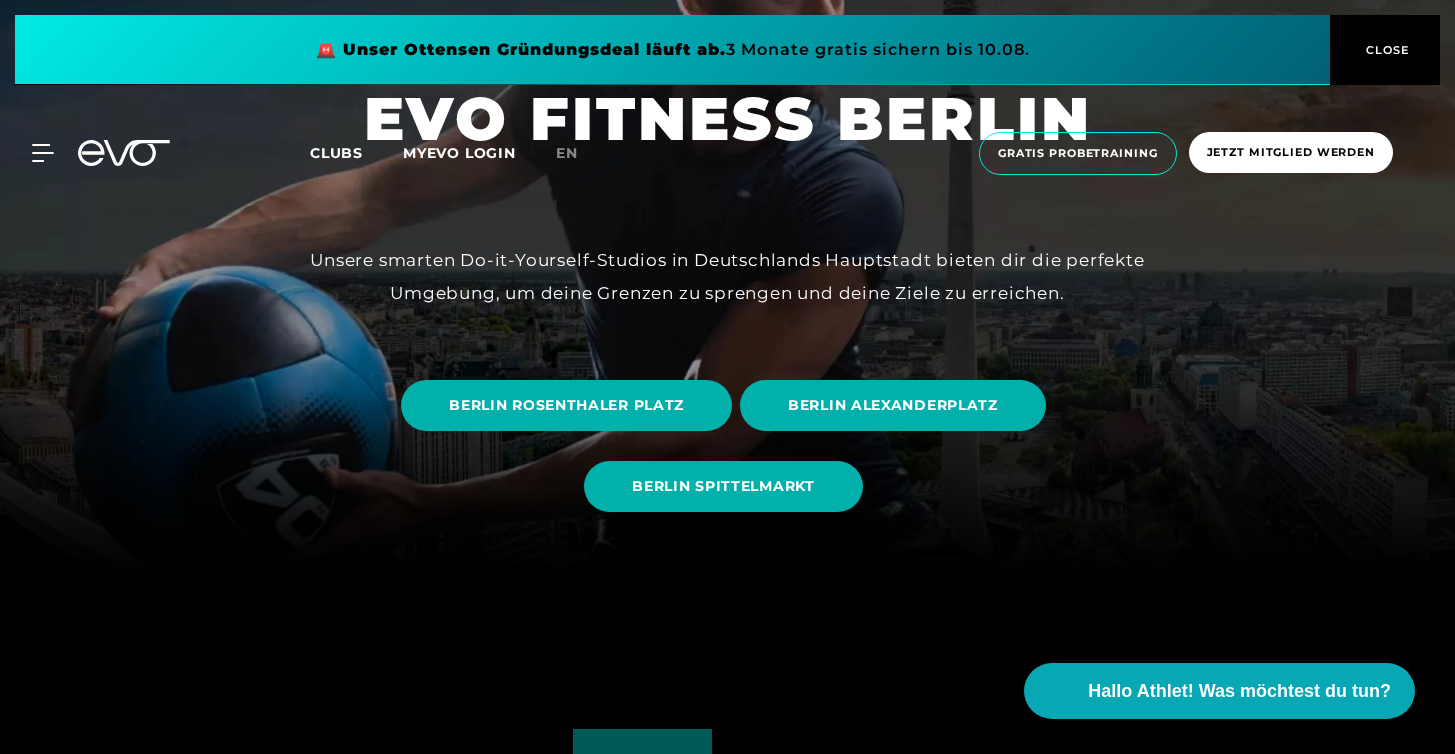 scroll, scrollTop: 0, scrollLeft: 0, axis: both 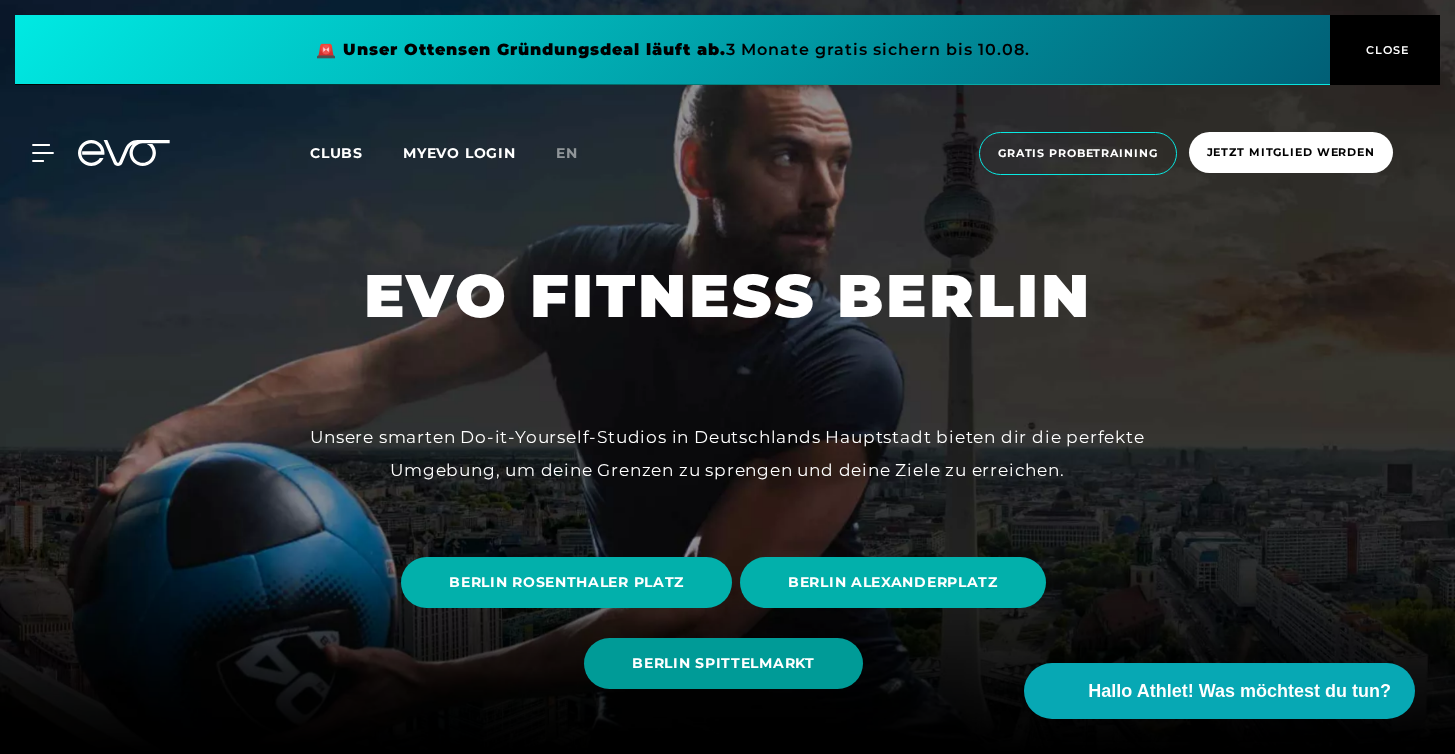 click on "BERLIN SPITTELMARKT" at bounding box center (723, 663) 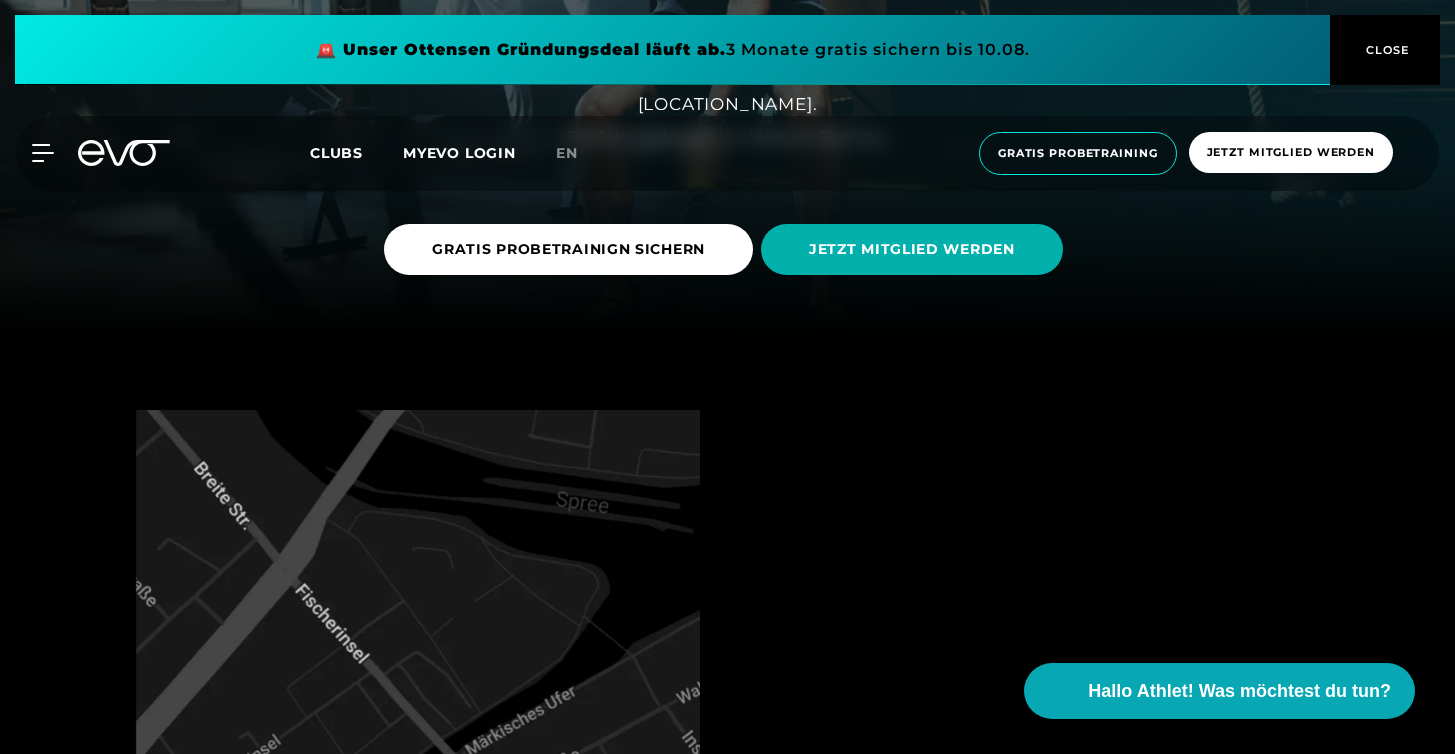 scroll, scrollTop: 413, scrollLeft: 0, axis: vertical 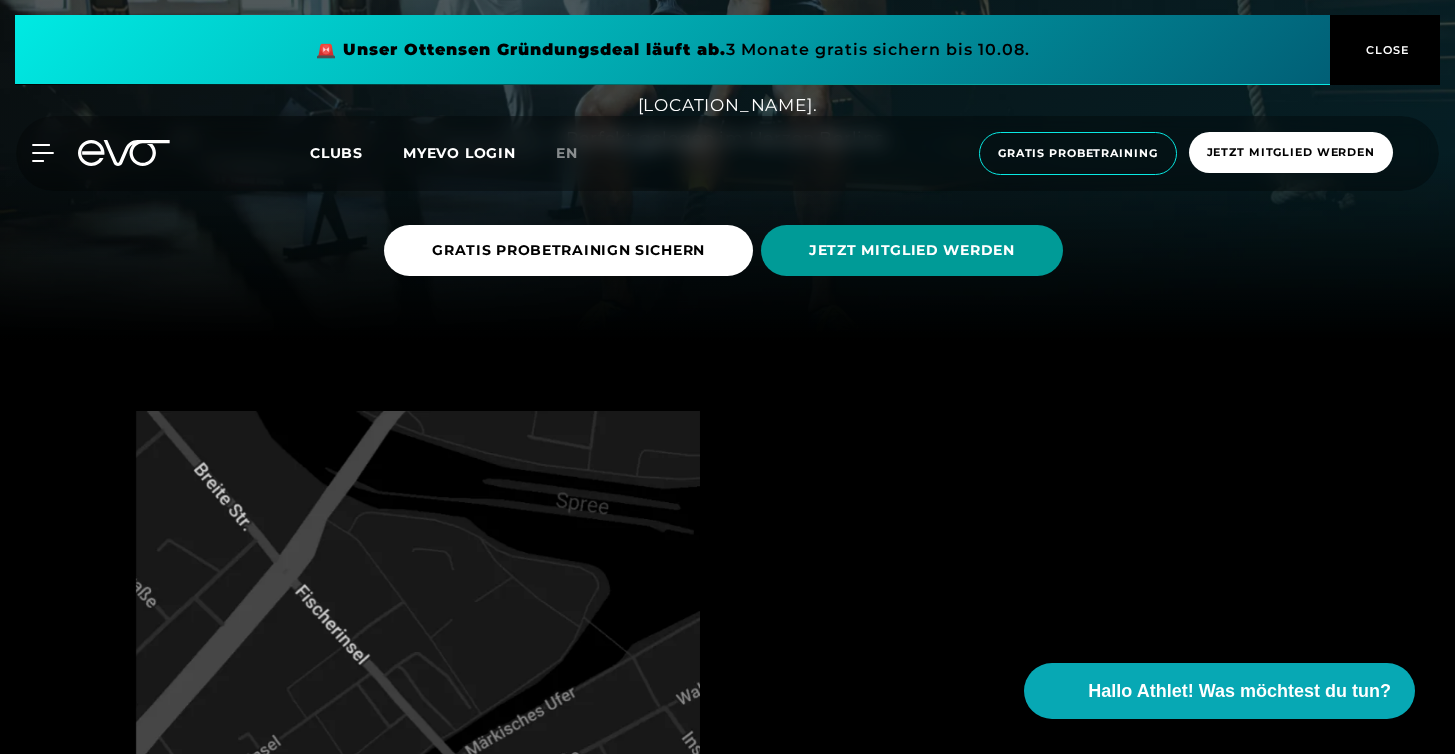 click on "JETZT MITGLIED WERDEN" at bounding box center [912, 250] 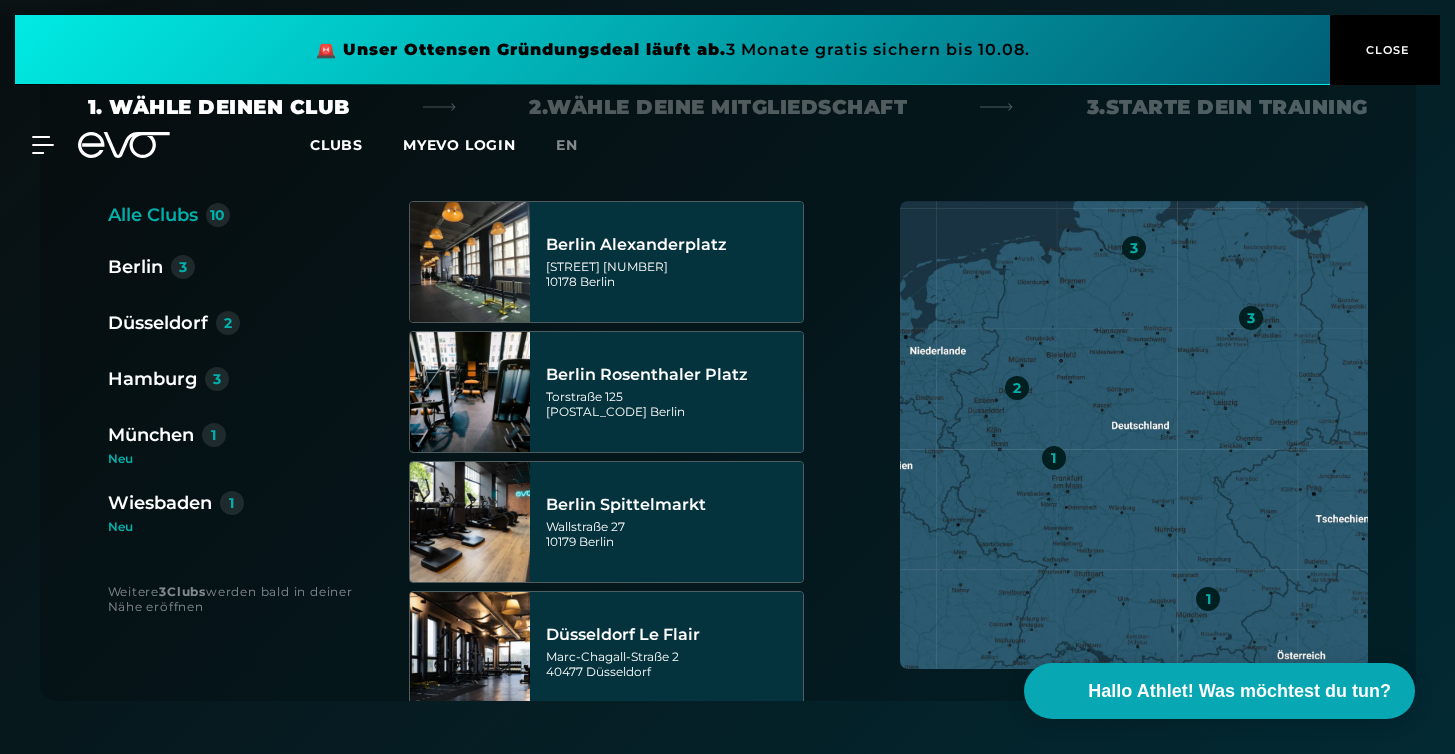 scroll, scrollTop: 0, scrollLeft: 0, axis: both 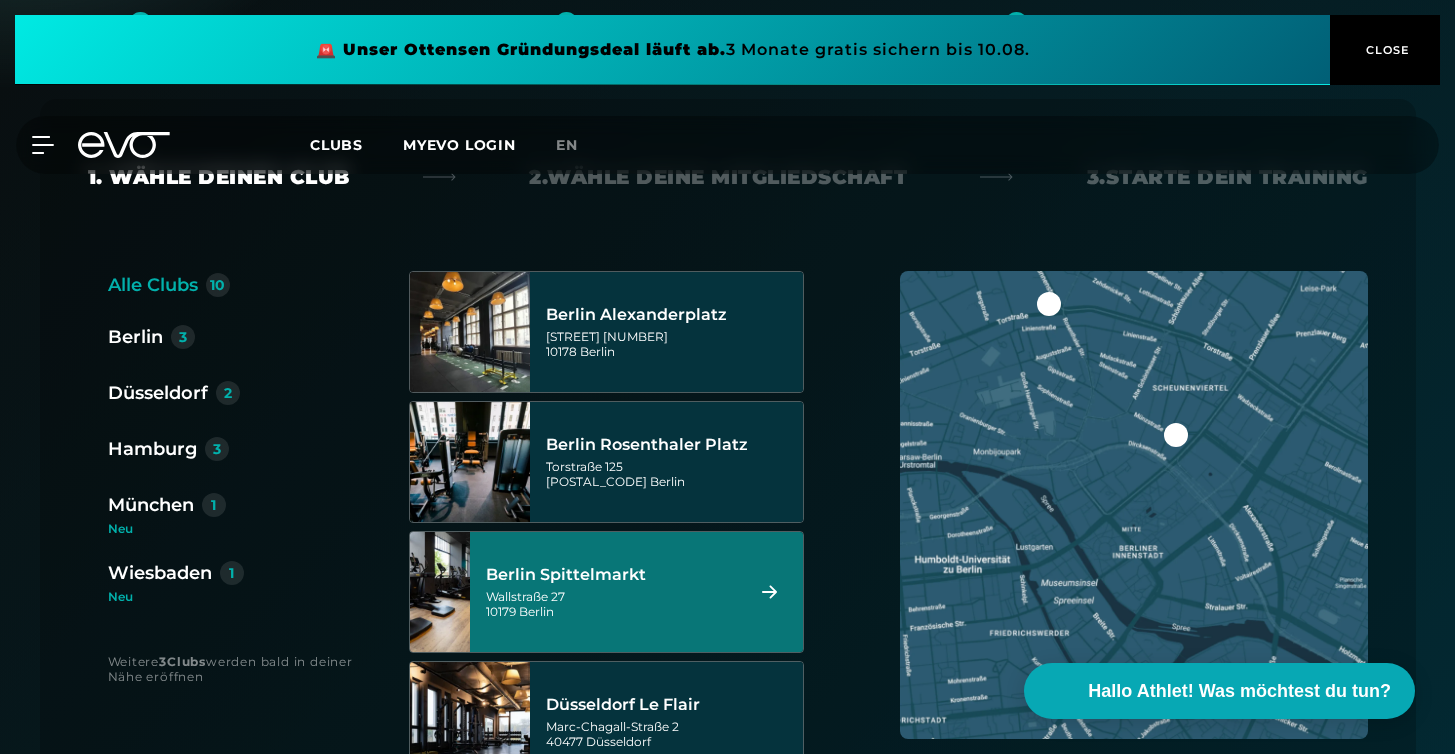 click on "[STREET] [NUMBER] [POSTAL_CODE] [CITY]" at bounding box center [611, 604] 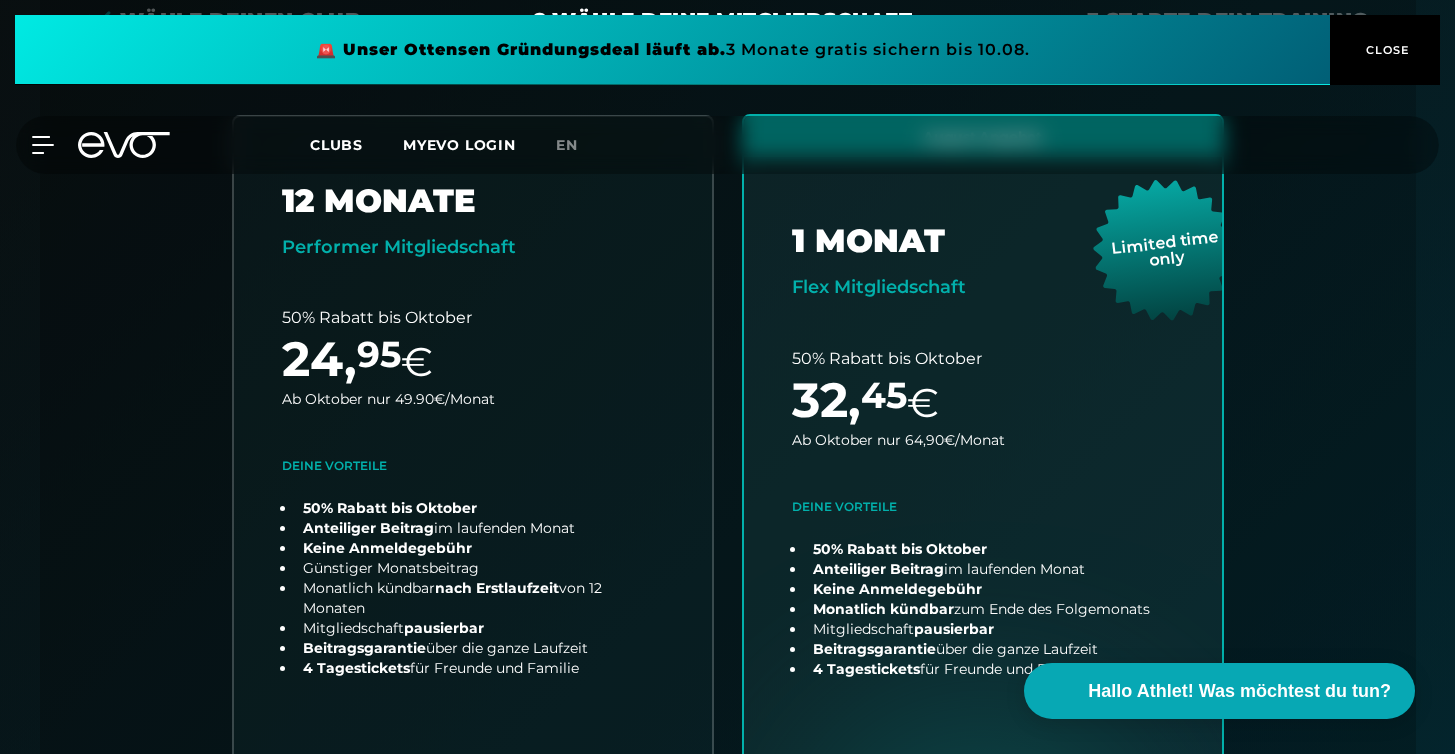 scroll, scrollTop: 500, scrollLeft: 0, axis: vertical 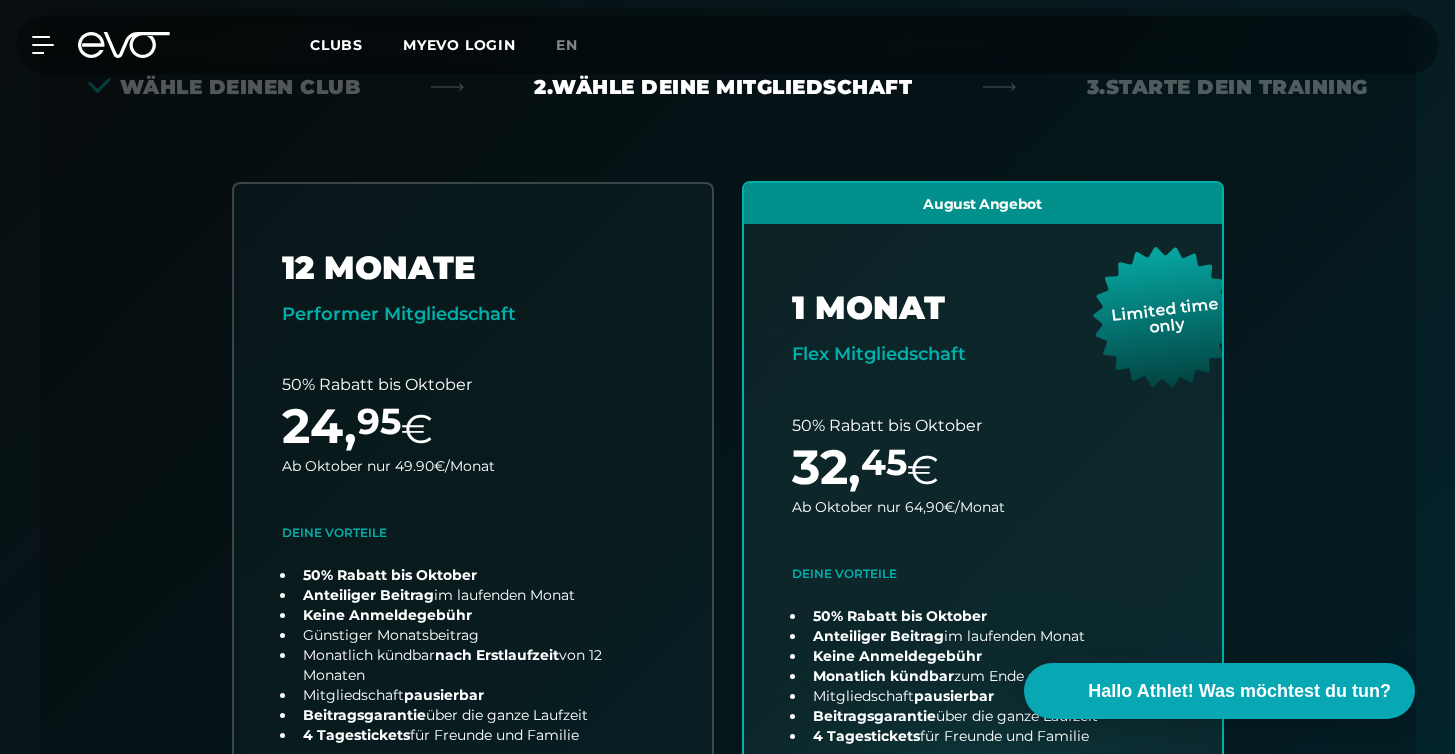 click on "Clubs MYEVO LOGIN" at bounding box center [433, 45] 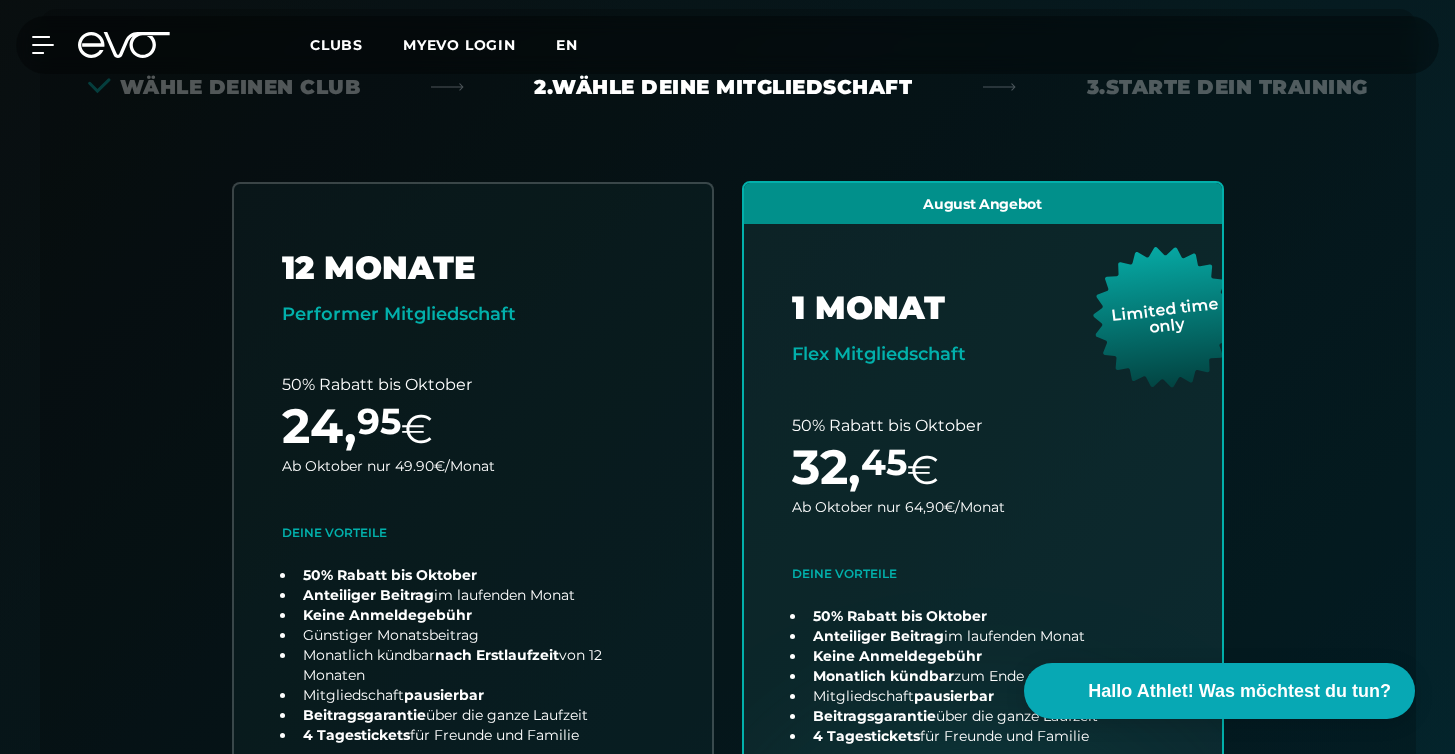 click on "en" at bounding box center (567, 45) 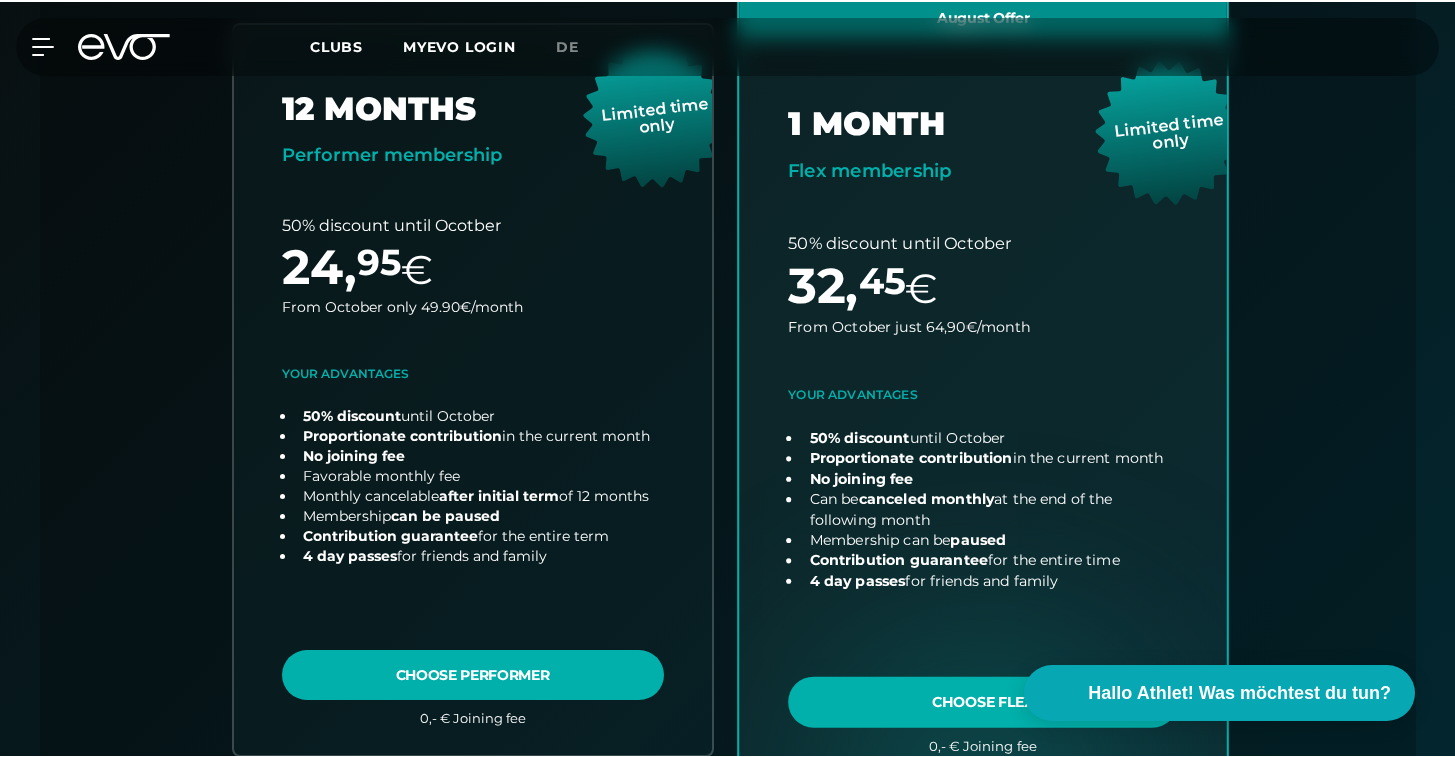 scroll, scrollTop: 616, scrollLeft: 0, axis: vertical 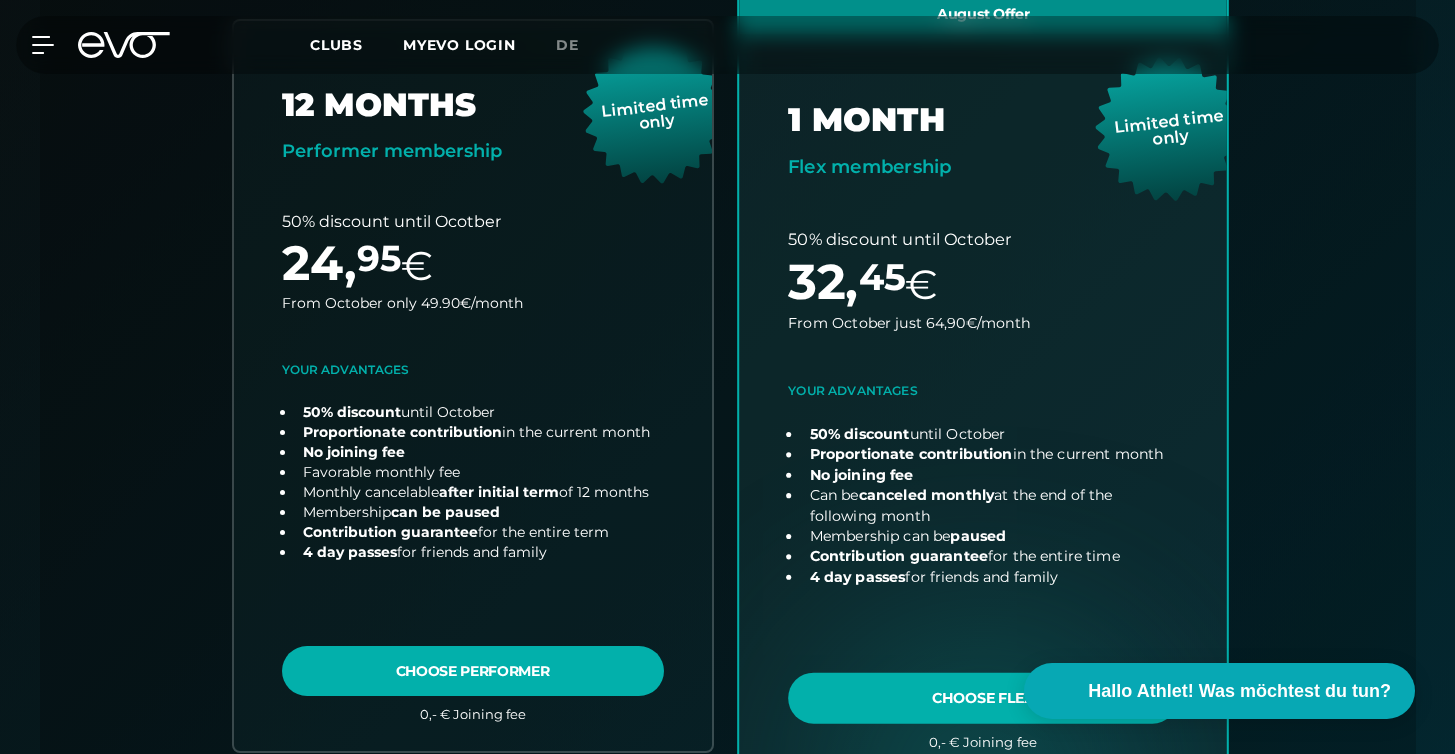 click at bounding box center [983, 385] 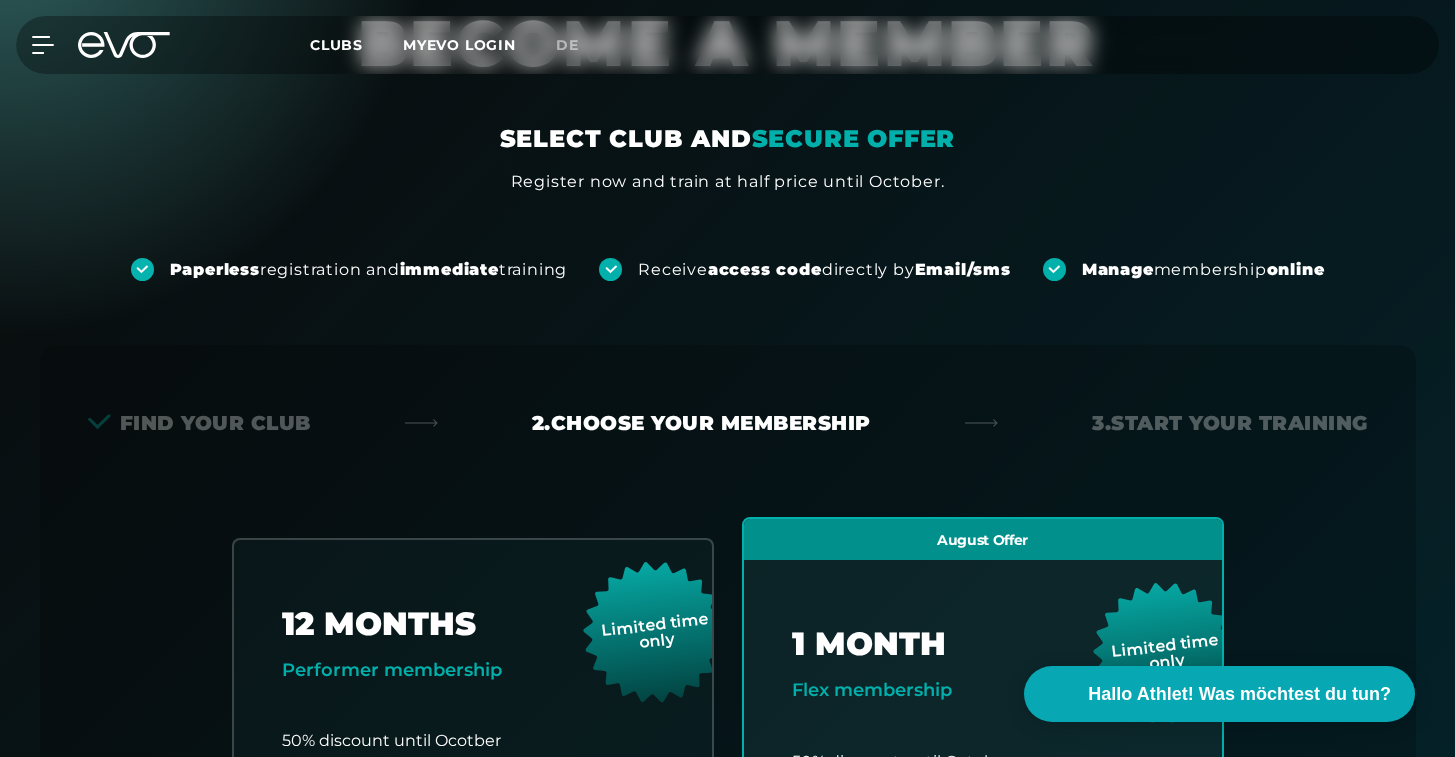 scroll, scrollTop: 302, scrollLeft: 0, axis: vertical 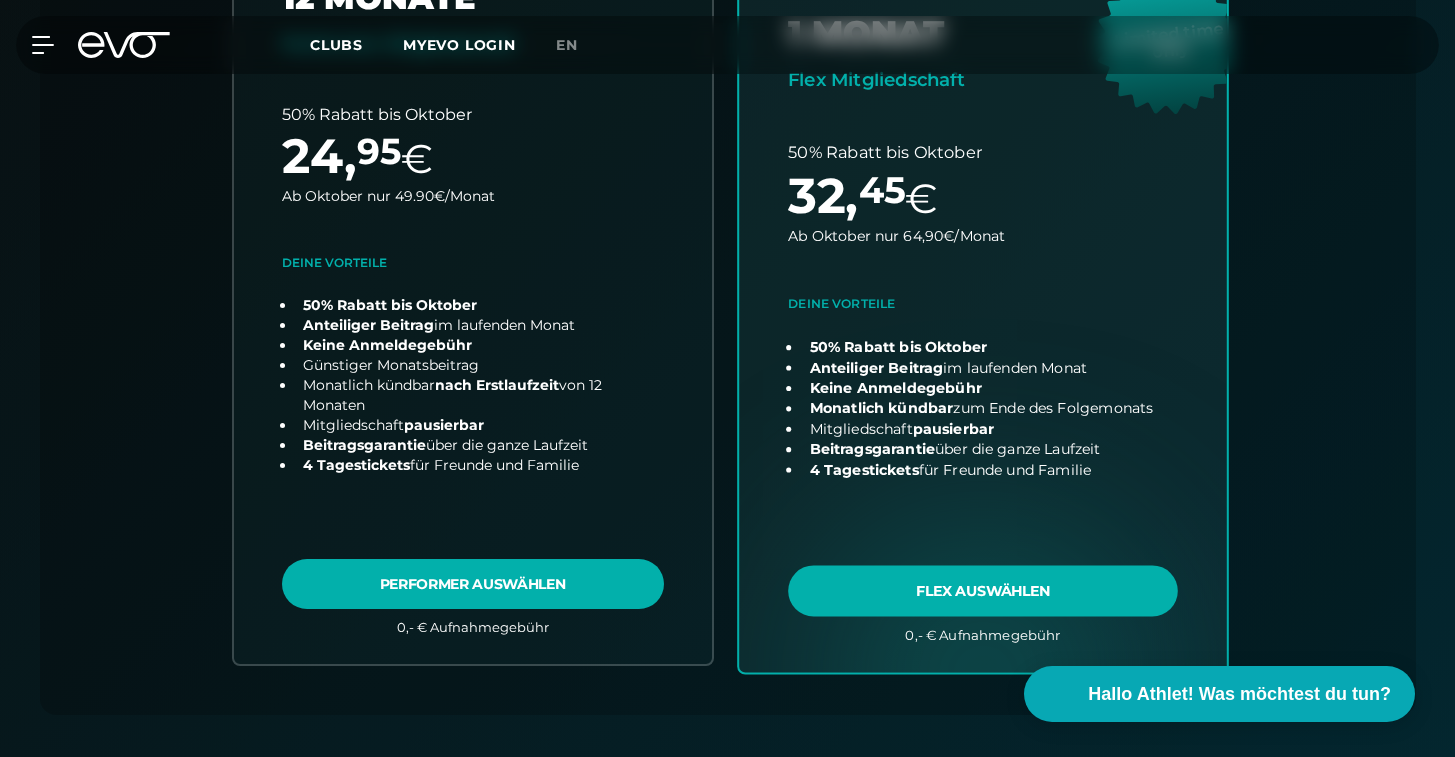 click at bounding box center [983, 288] 